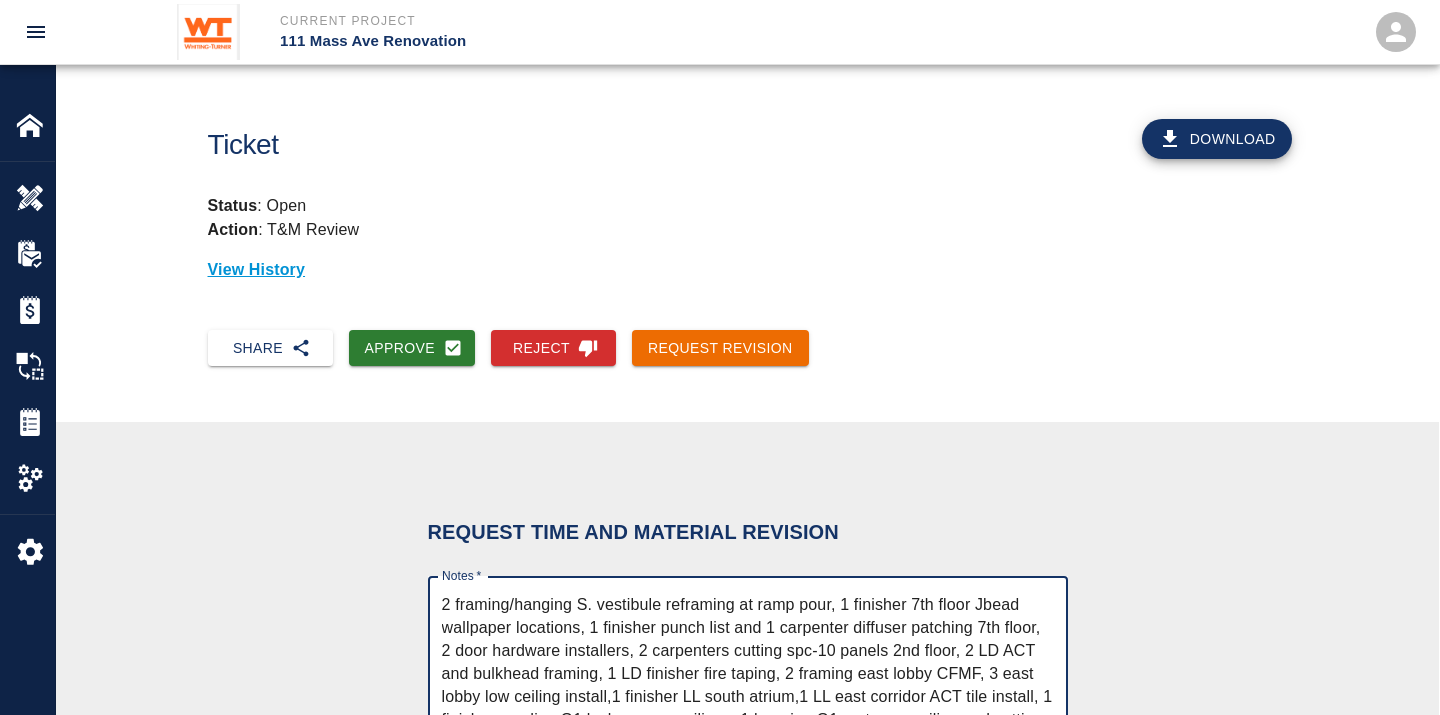 scroll, scrollTop: 391, scrollLeft: 0, axis: vertical 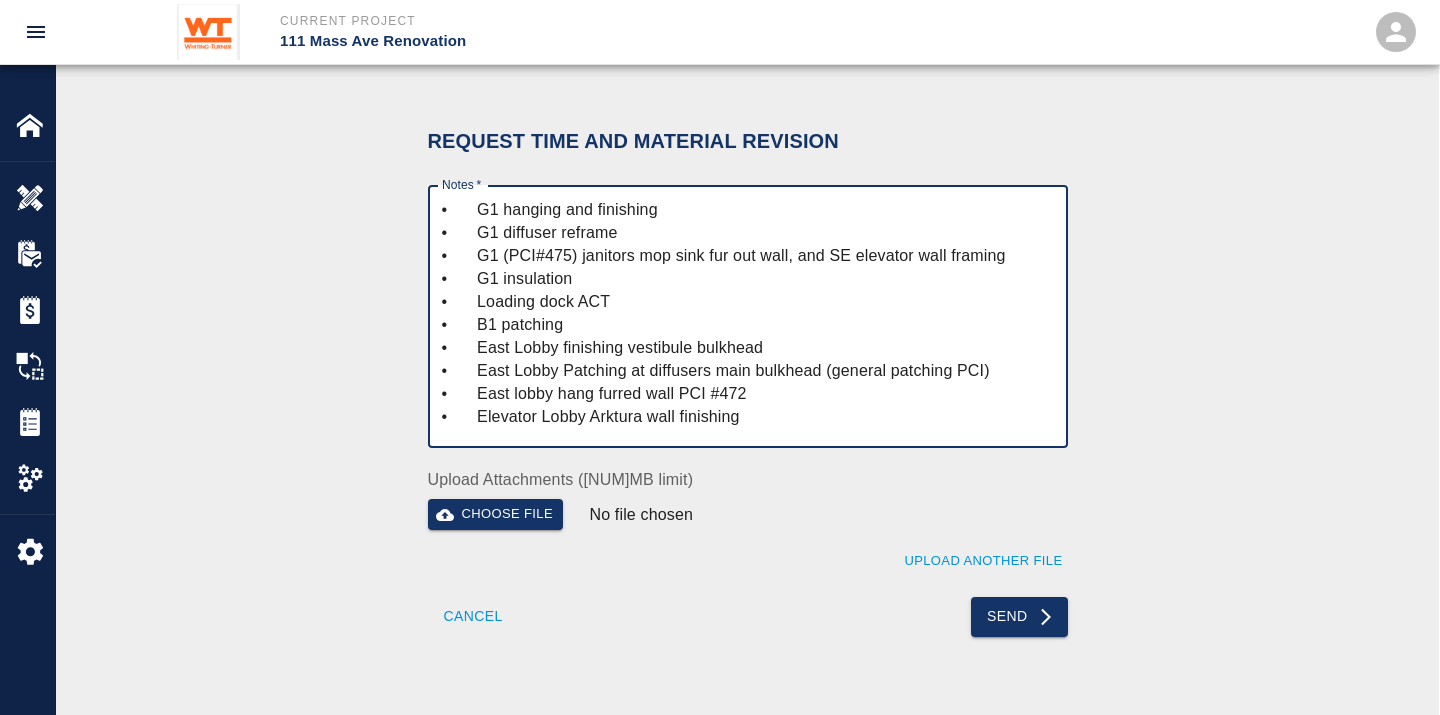 click on "Notes   *" at bounding box center [748, 317] 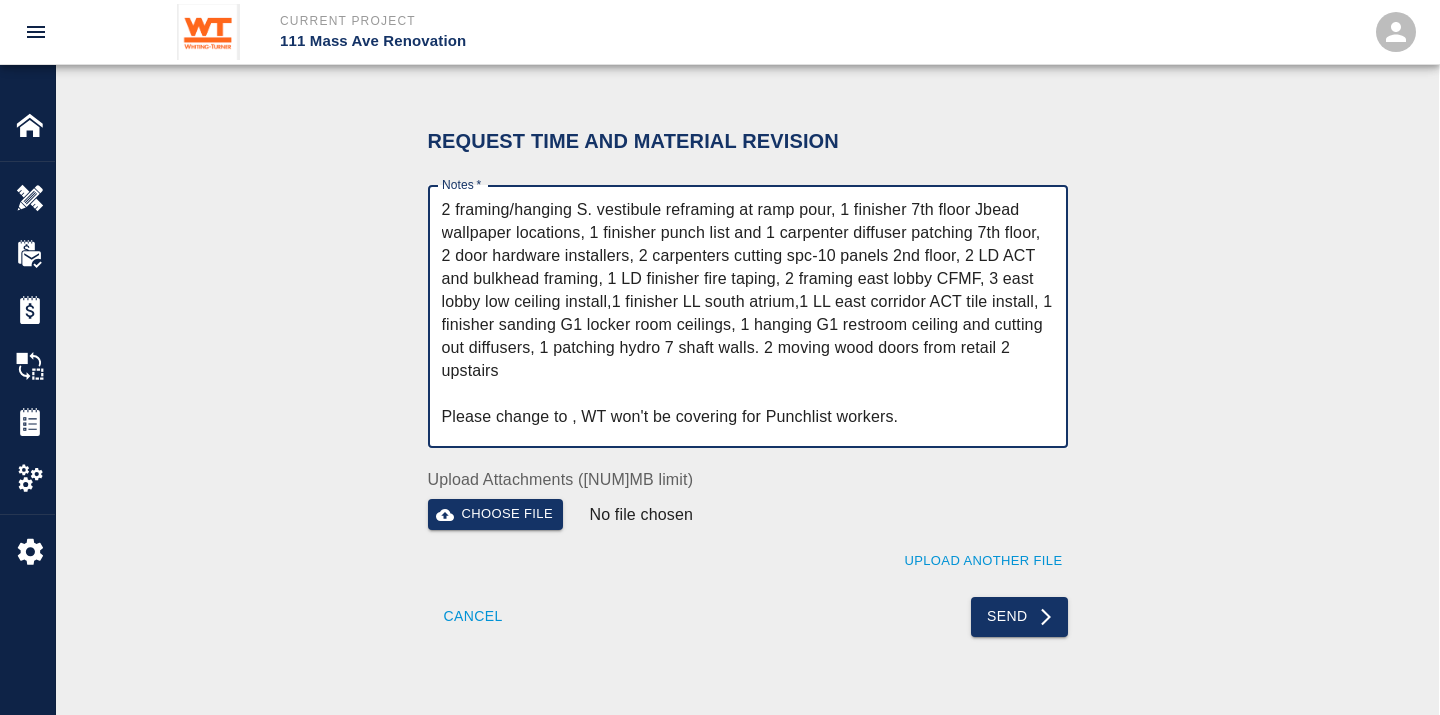 scroll, scrollTop: 0, scrollLeft: 0, axis: both 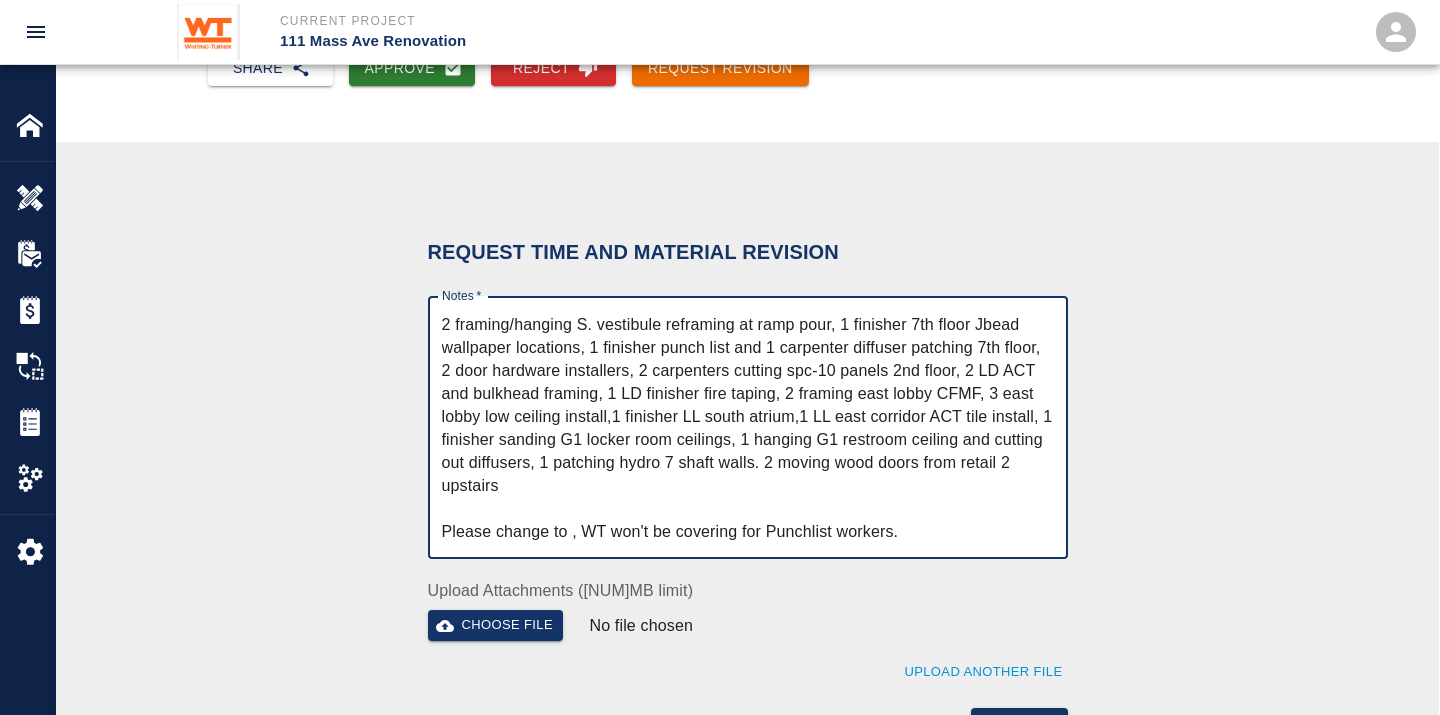 drag, startPoint x: 832, startPoint y: 320, endPoint x: 656, endPoint y: 332, distance: 176.40862 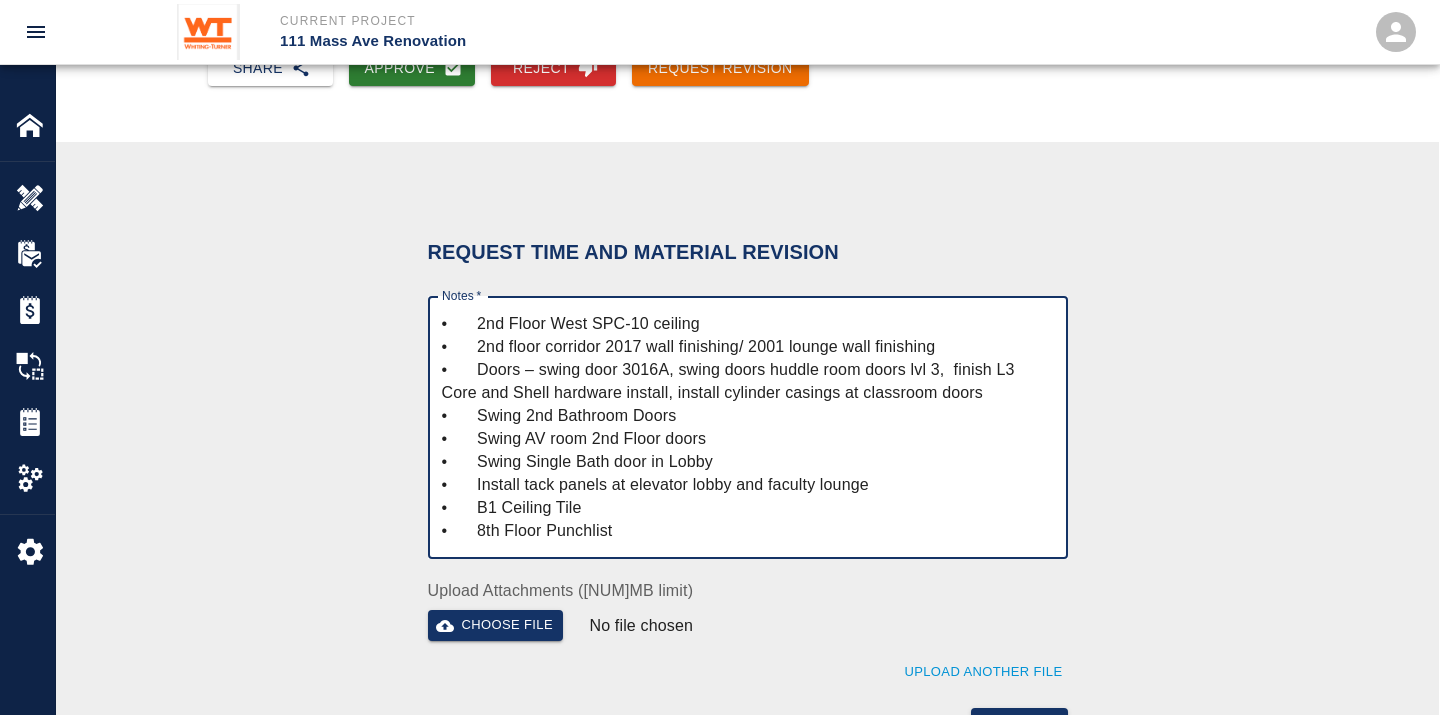scroll, scrollTop: 222, scrollLeft: 0, axis: vertical 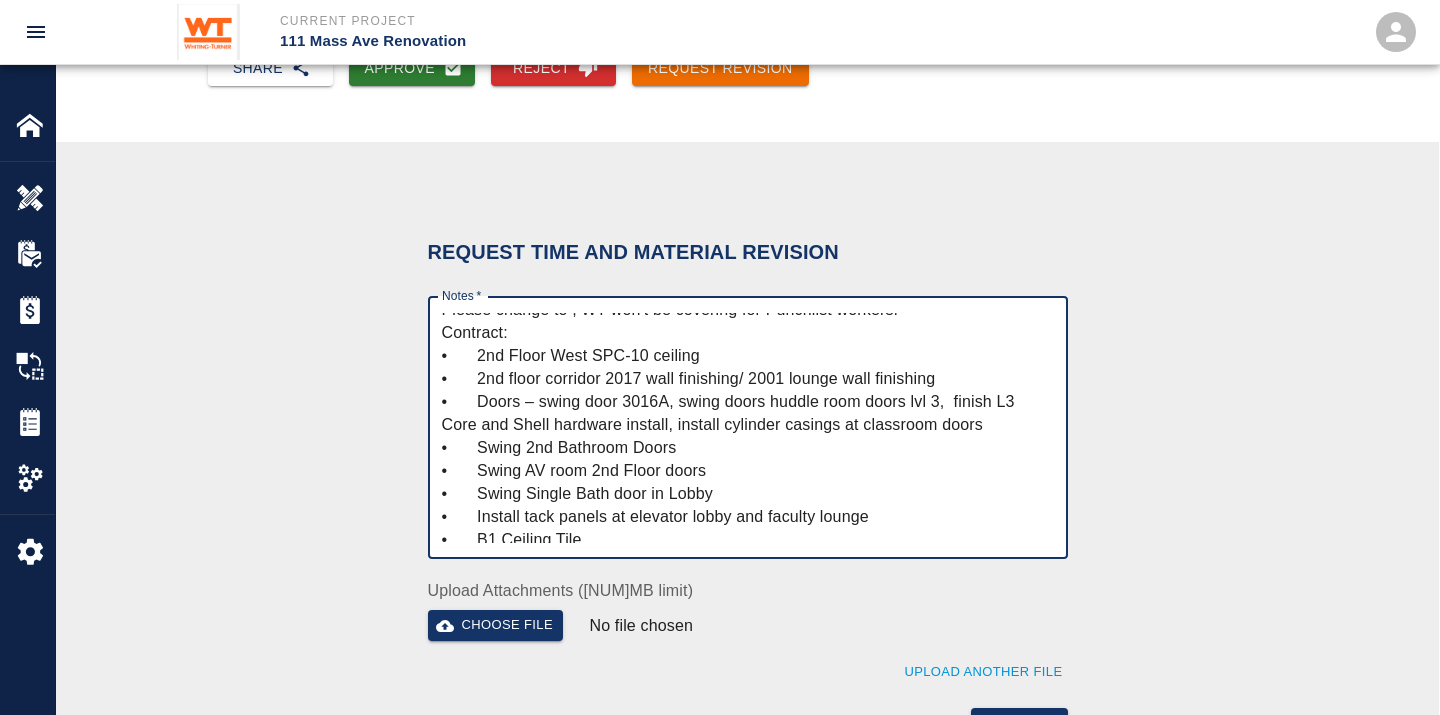 click on "Notes   *" at bounding box center (748, 428) 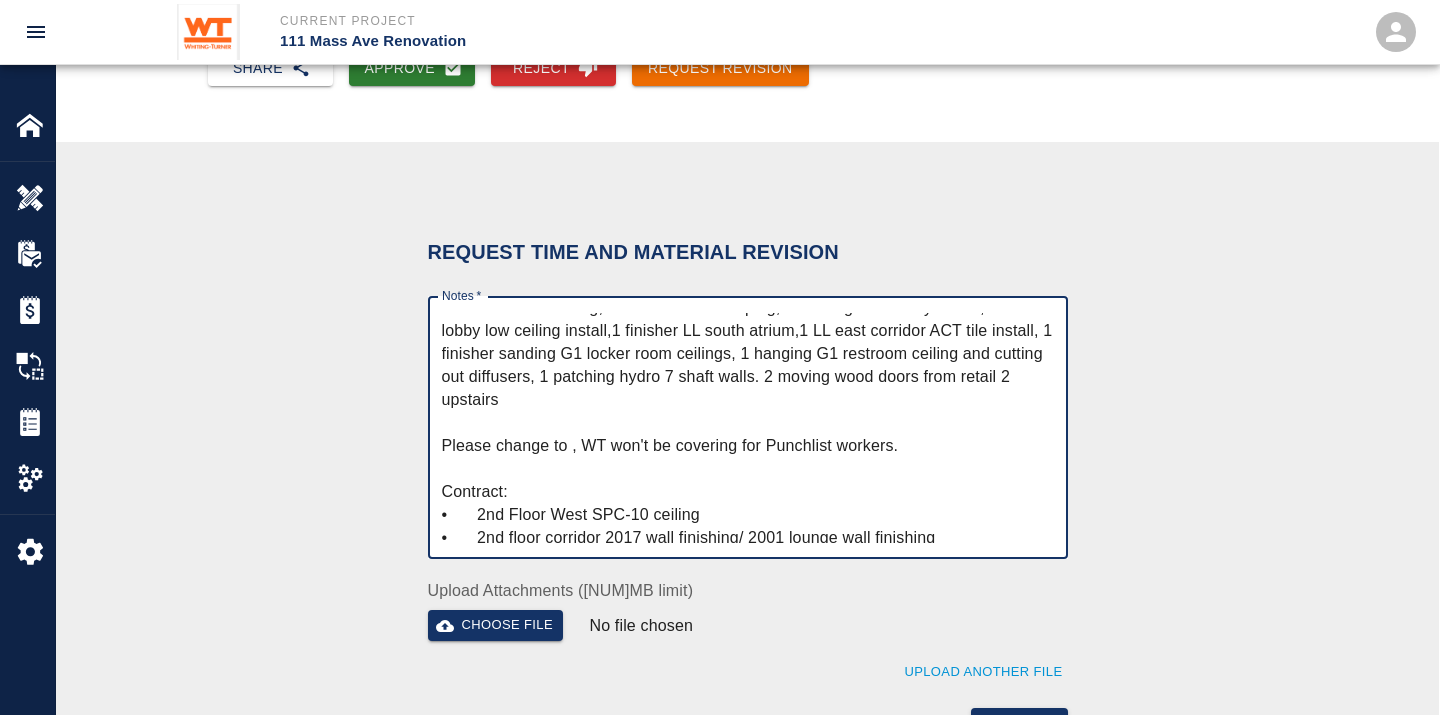 scroll, scrollTop: 111, scrollLeft: 0, axis: vertical 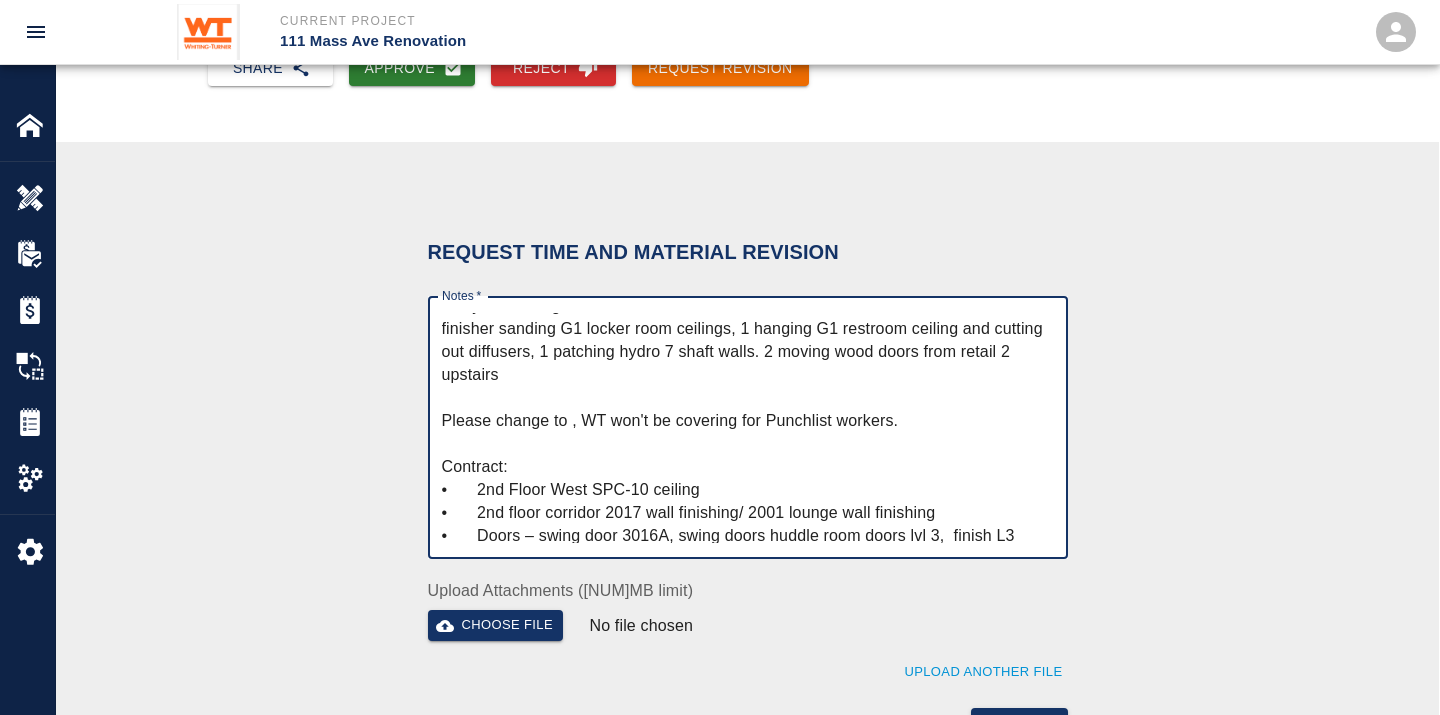 click on "Notes   *" at bounding box center [748, 428] 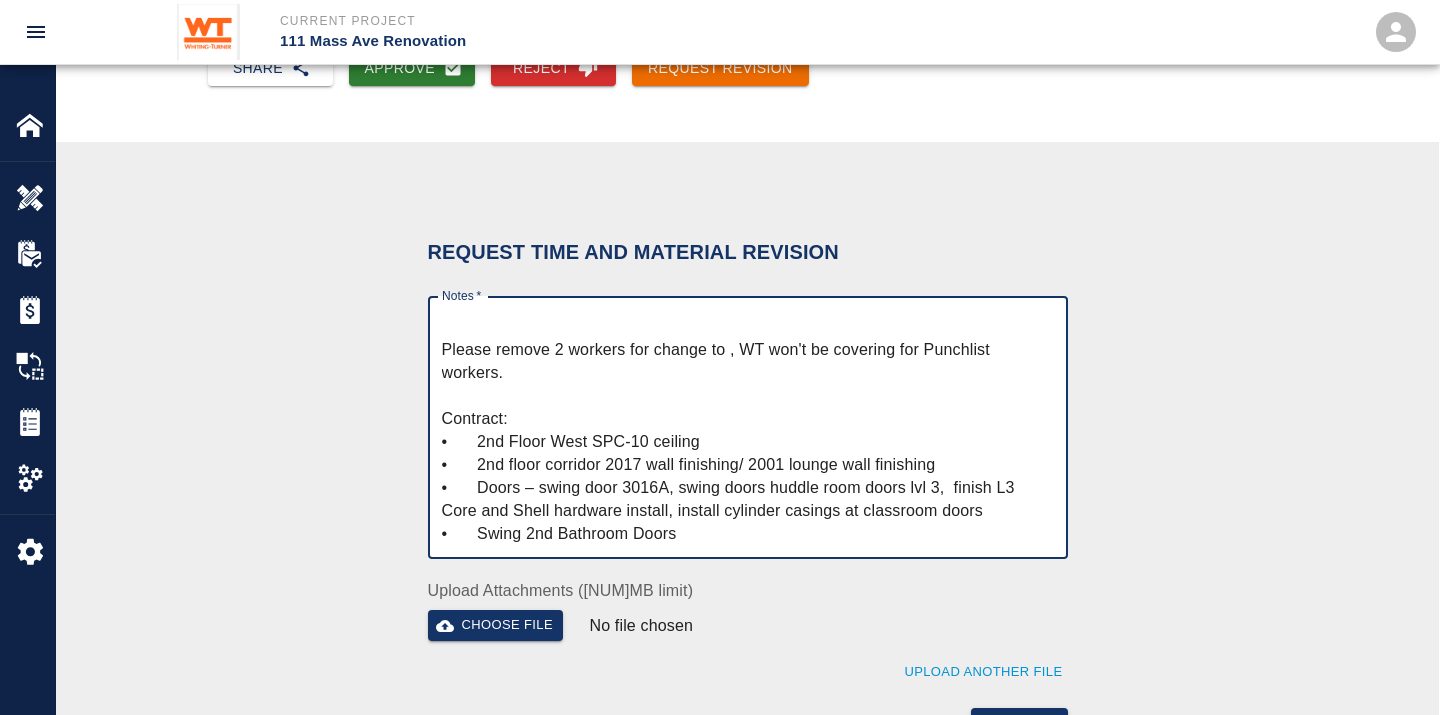 scroll, scrollTop: 282, scrollLeft: 0, axis: vertical 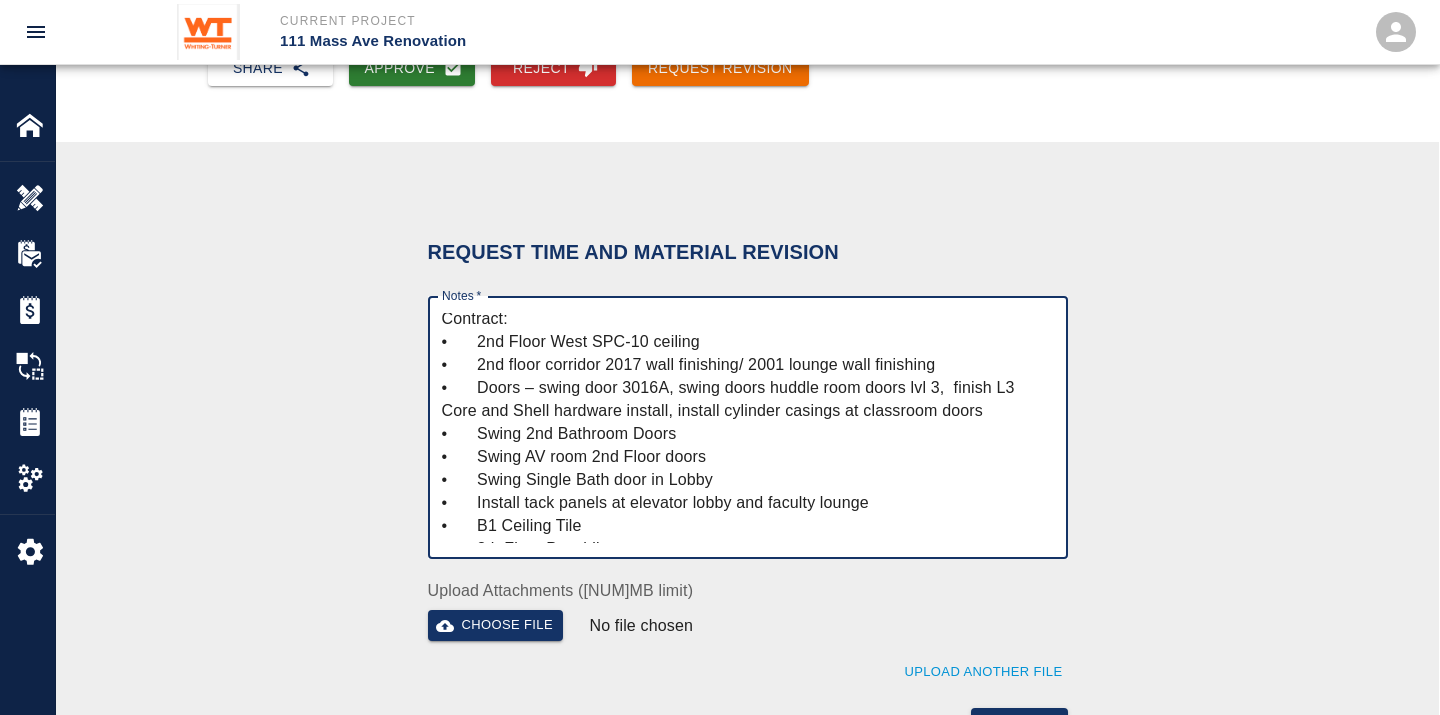 drag, startPoint x: 705, startPoint y: 512, endPoint x: 474, endPoint y: 345, distance: 285.04385 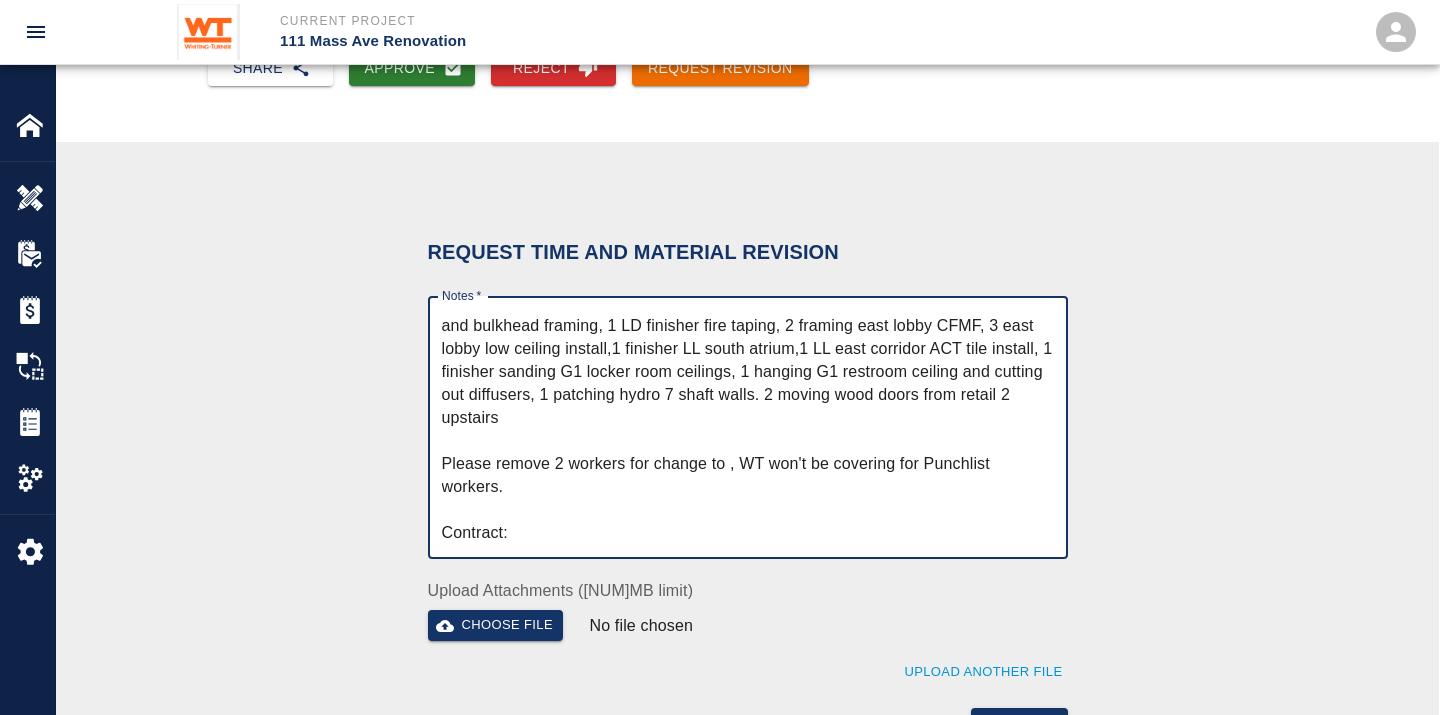 scroll, scrollTop: 60, scrollLeft: 0, axis: vertical 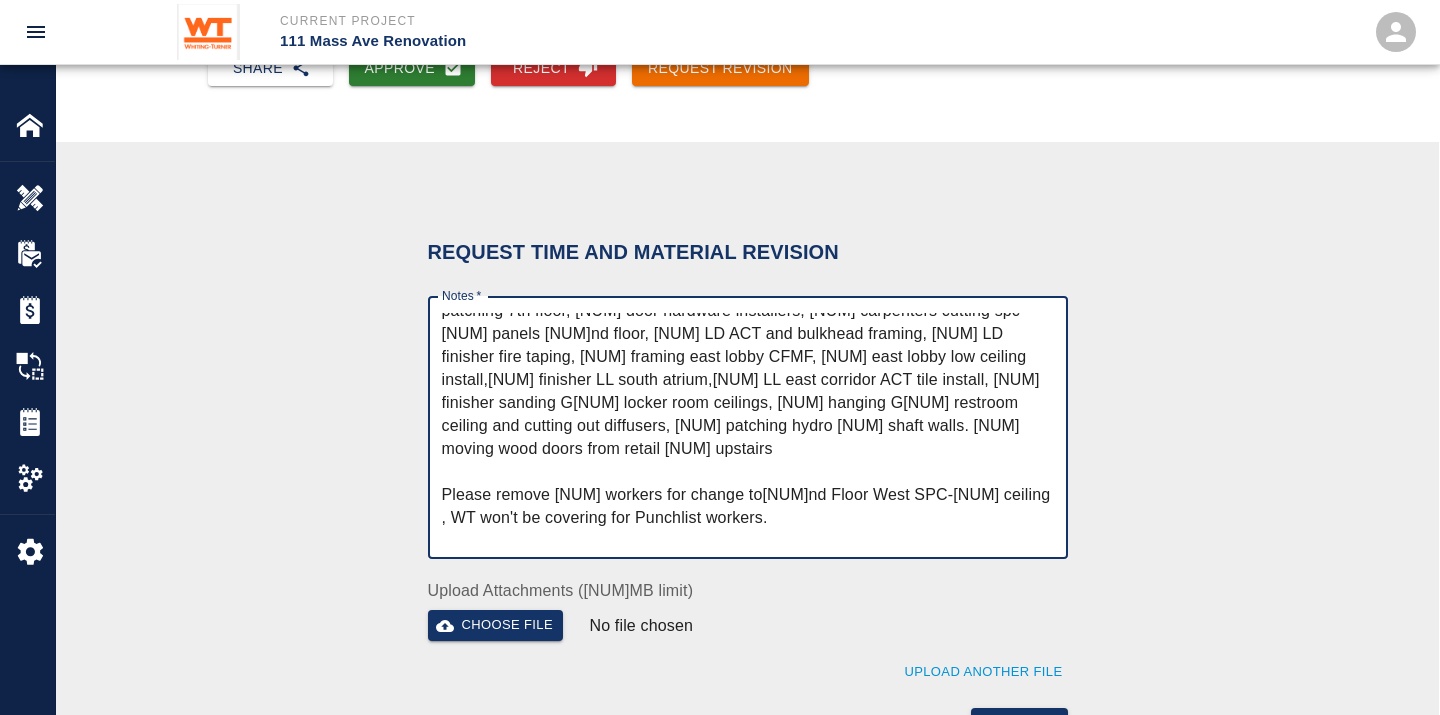 click on "Notes   *" at bounding box center [748, 428] 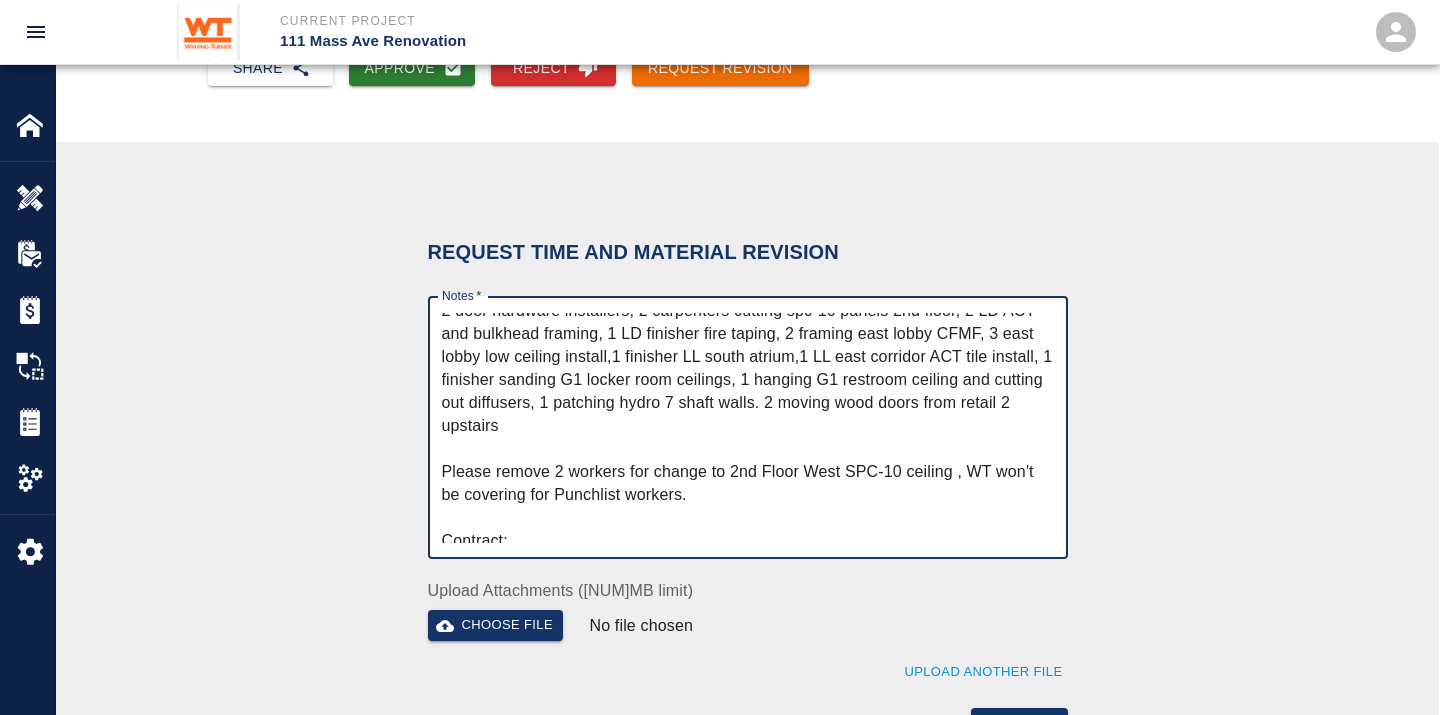 click on "Notes   *" at bounding box center (748, 428) 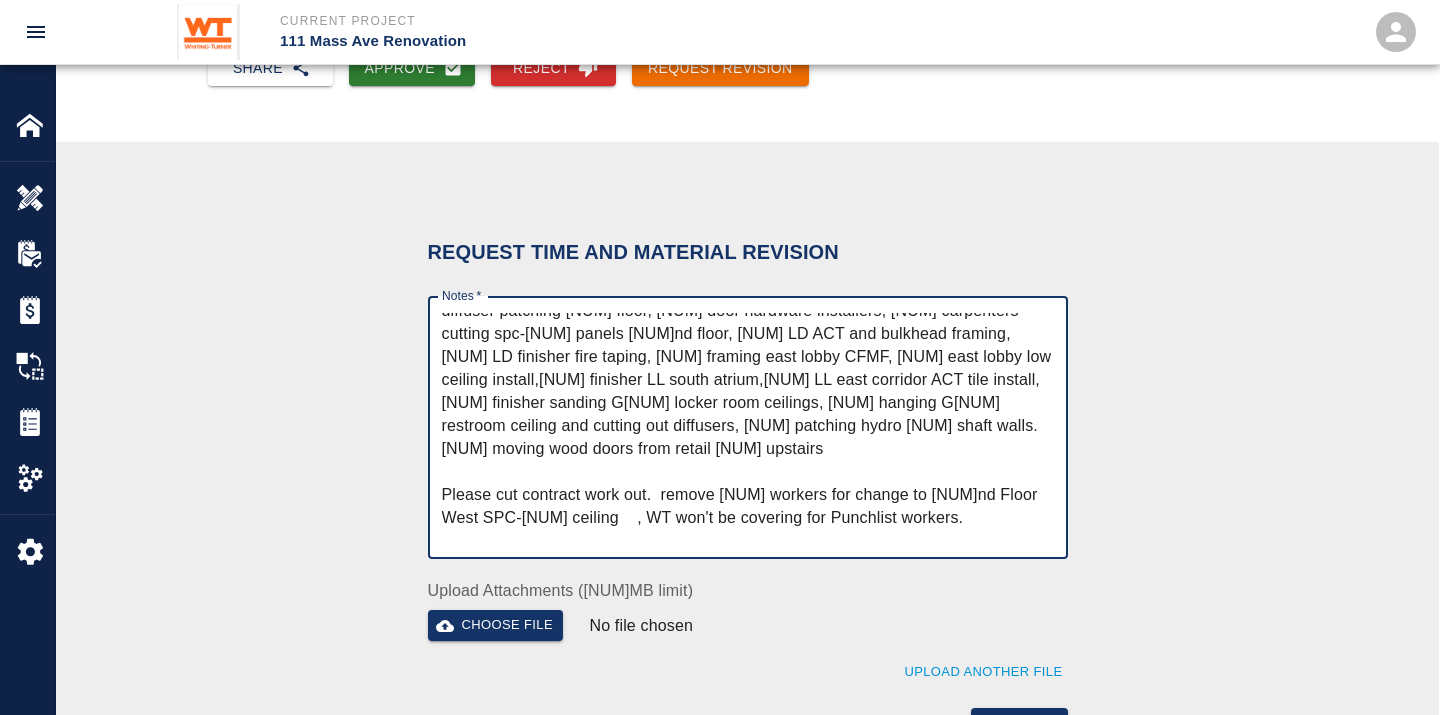 scroll, scrollTop: 0, scrollLeft: 0, axis: both 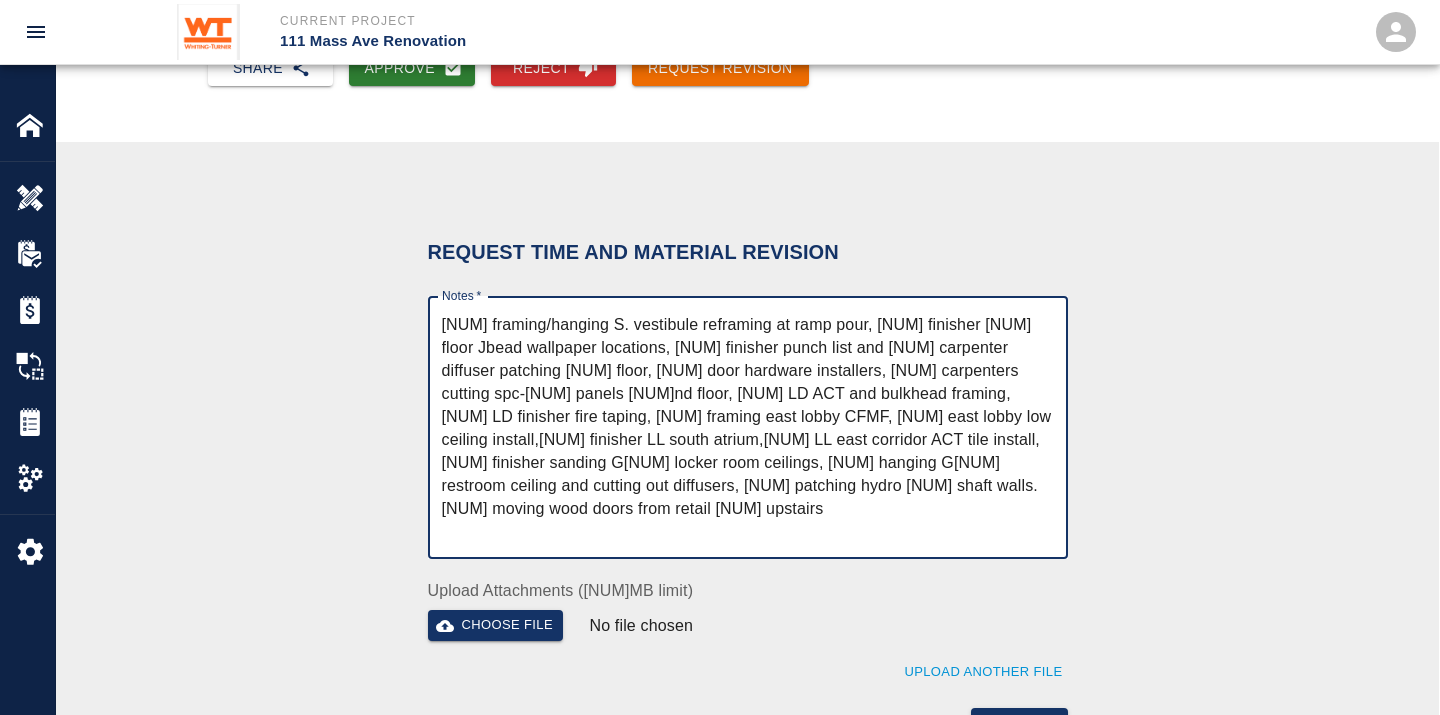drag, startPoint x: 996, startPoint y: 364, endPoint x: 681, endPoint y: 365, distance: 315.0016 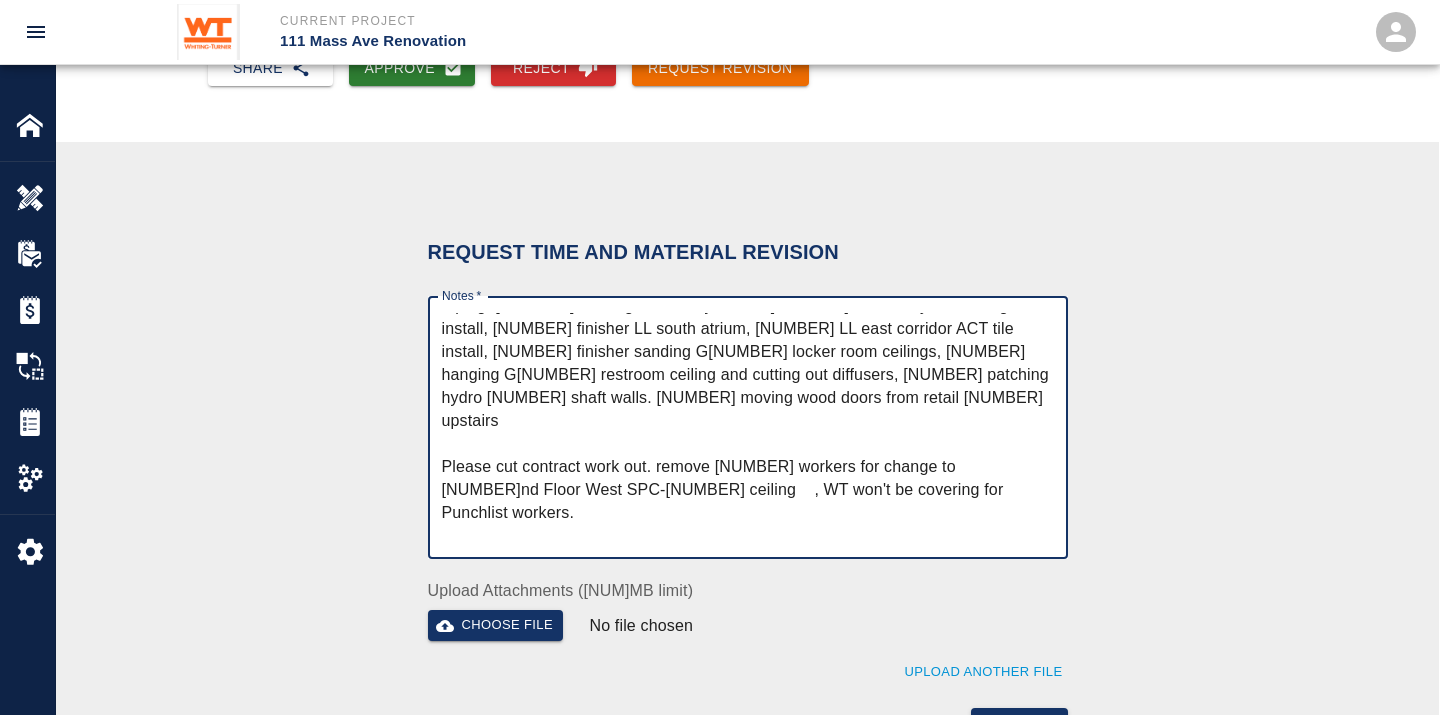 scroll, scrollTop: 0, scrollLeft: 0, axis: both 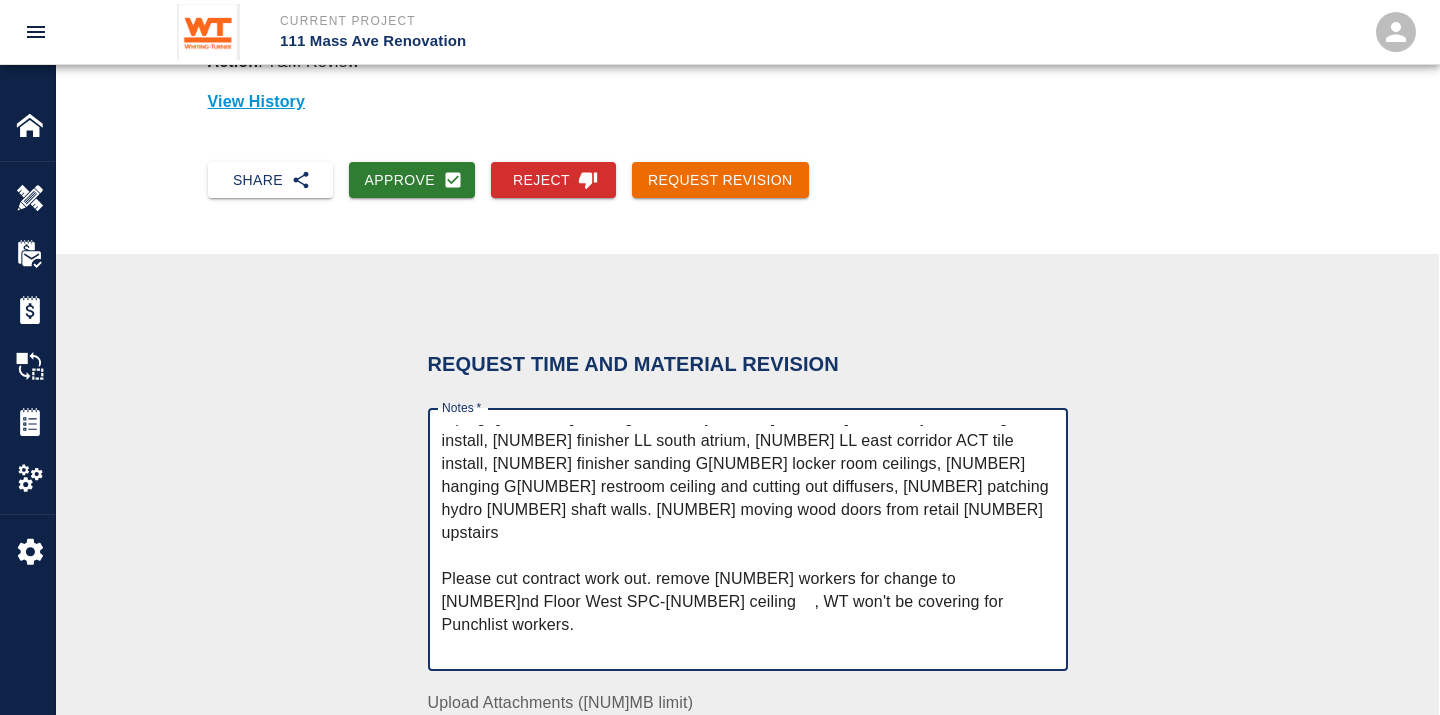 drag, startPoint x: 854, startPoint y: 458, endPoint x: 545, endPoint y: 460, distance: 309.00647 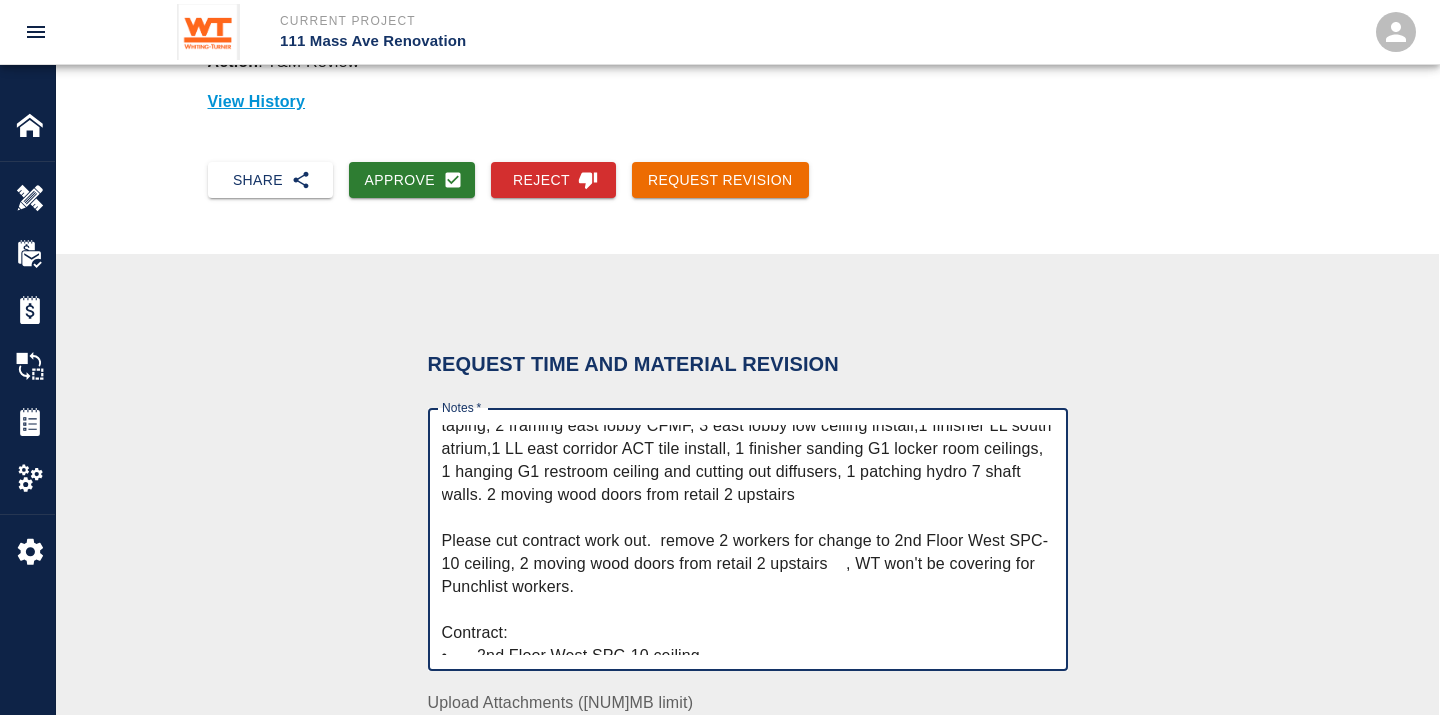 scroll, scrollTop: 76, scrollLeft: 0, axis: vertical 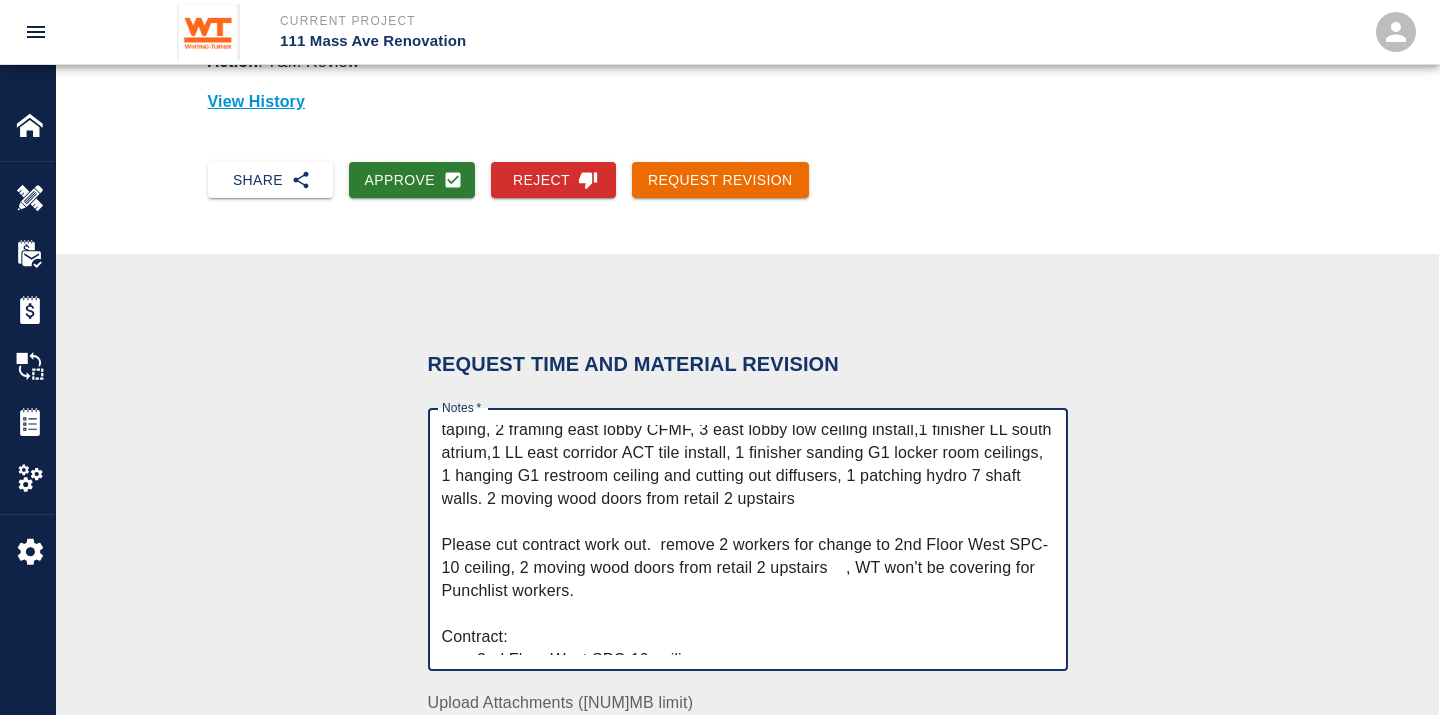 drag, startPoint x: 858, startPoint y: 457, endPoint x: 544, endPoint y: 497, distance: 316.5375 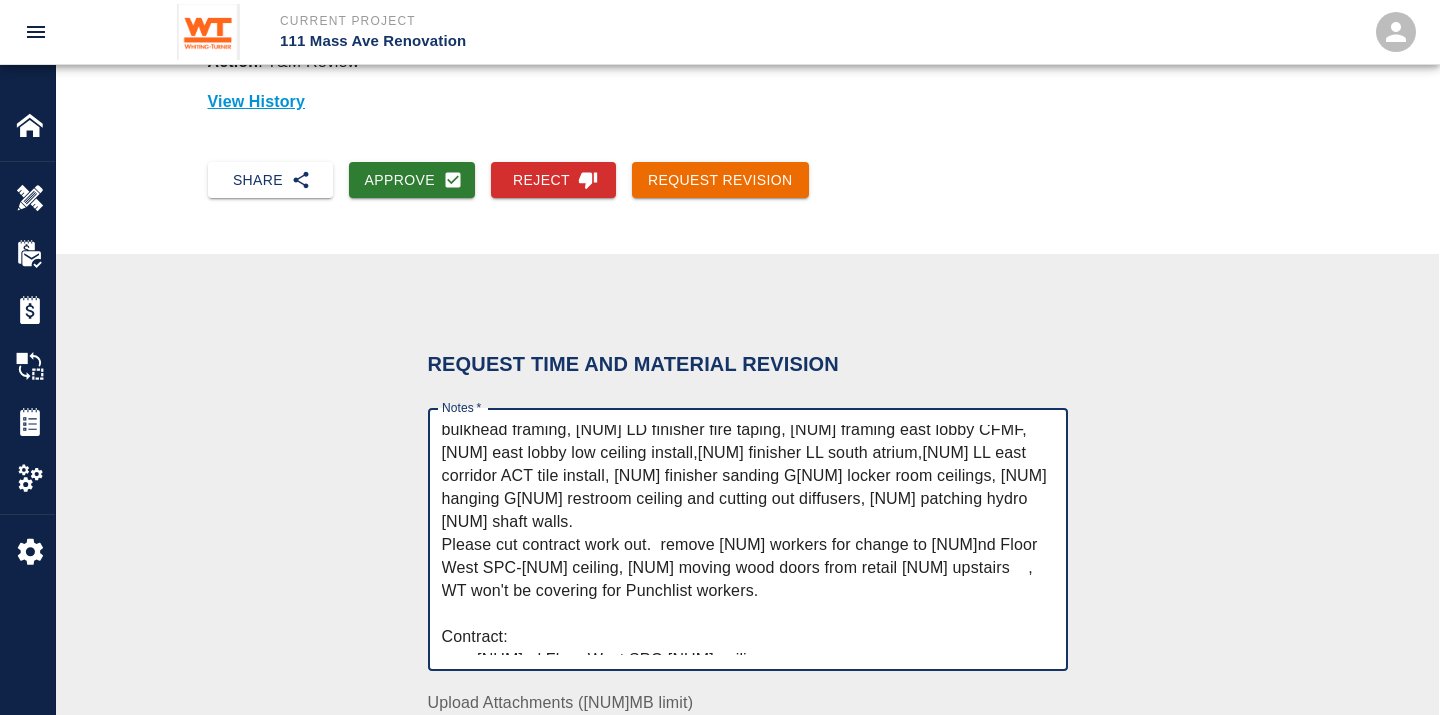 drag, startPoint x: 587, startPoint y: 487, endPoint x: 912, endPoint y: 475, distance: 325.22147 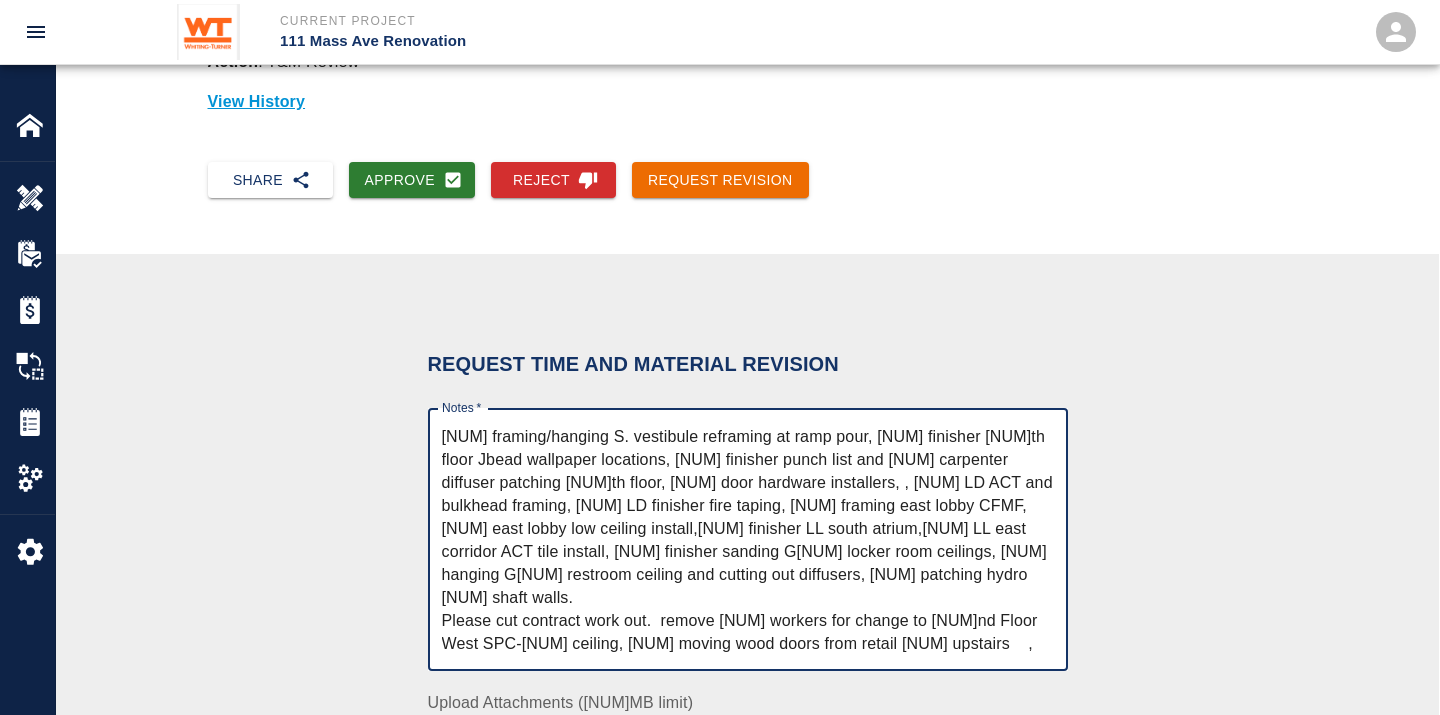 scroll, scrollTop: 222, scrollLeft: 0, axis: vertical 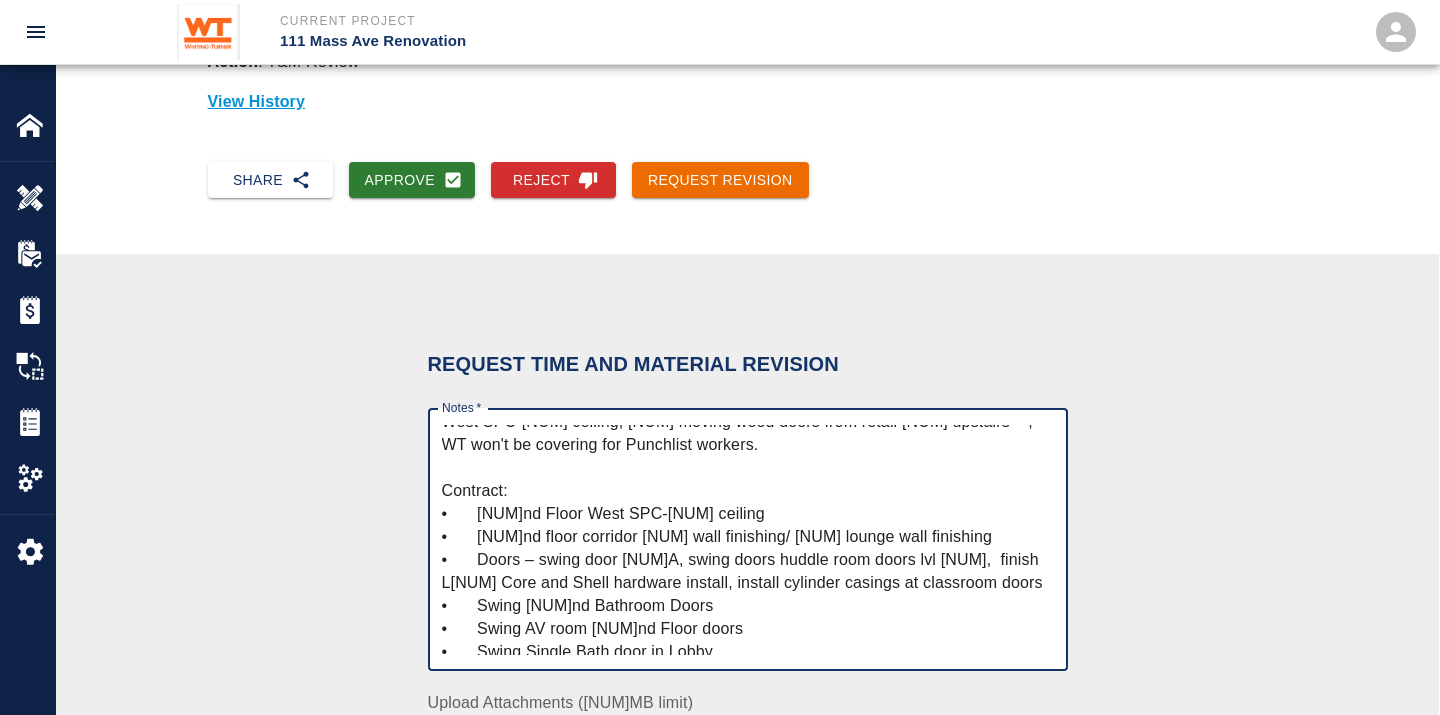 drag, startPoint x: 716, startPoint y: 510, endPoint x: 471, endPoint y: 514, distance: 245.03265 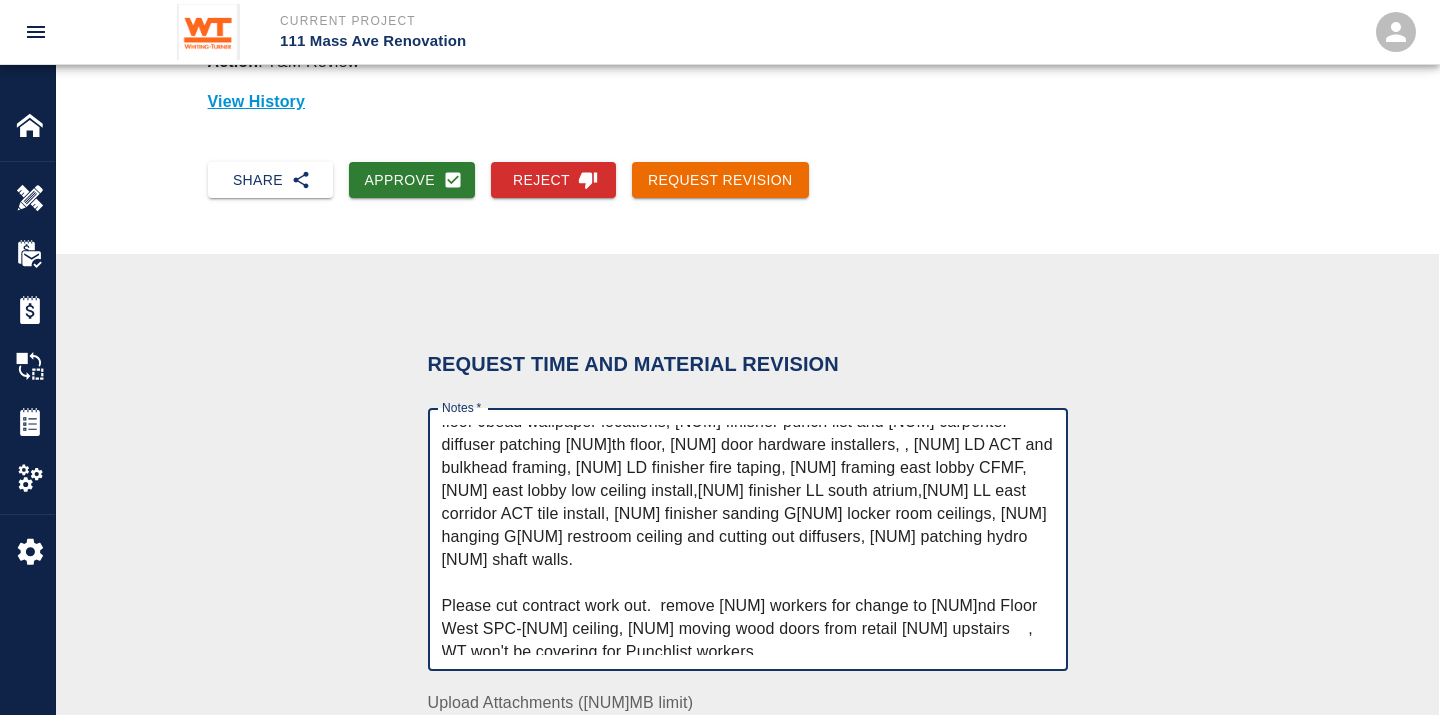 scroll, scrollTop: 0, scrollLeft: 0, axis: both 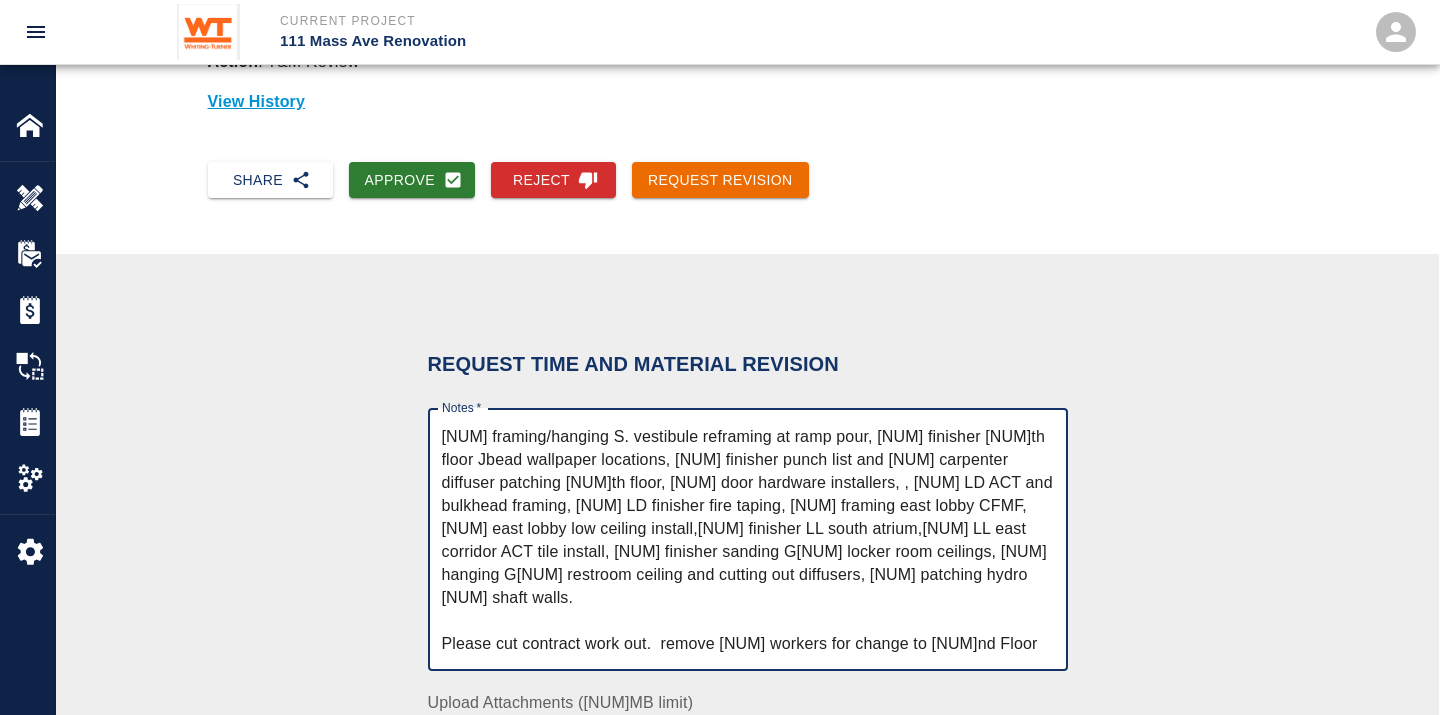 drag, startPoint x: 521, startPoint y: 441, endPoint x: 667, endPoint y: 565, distance: 191.55156 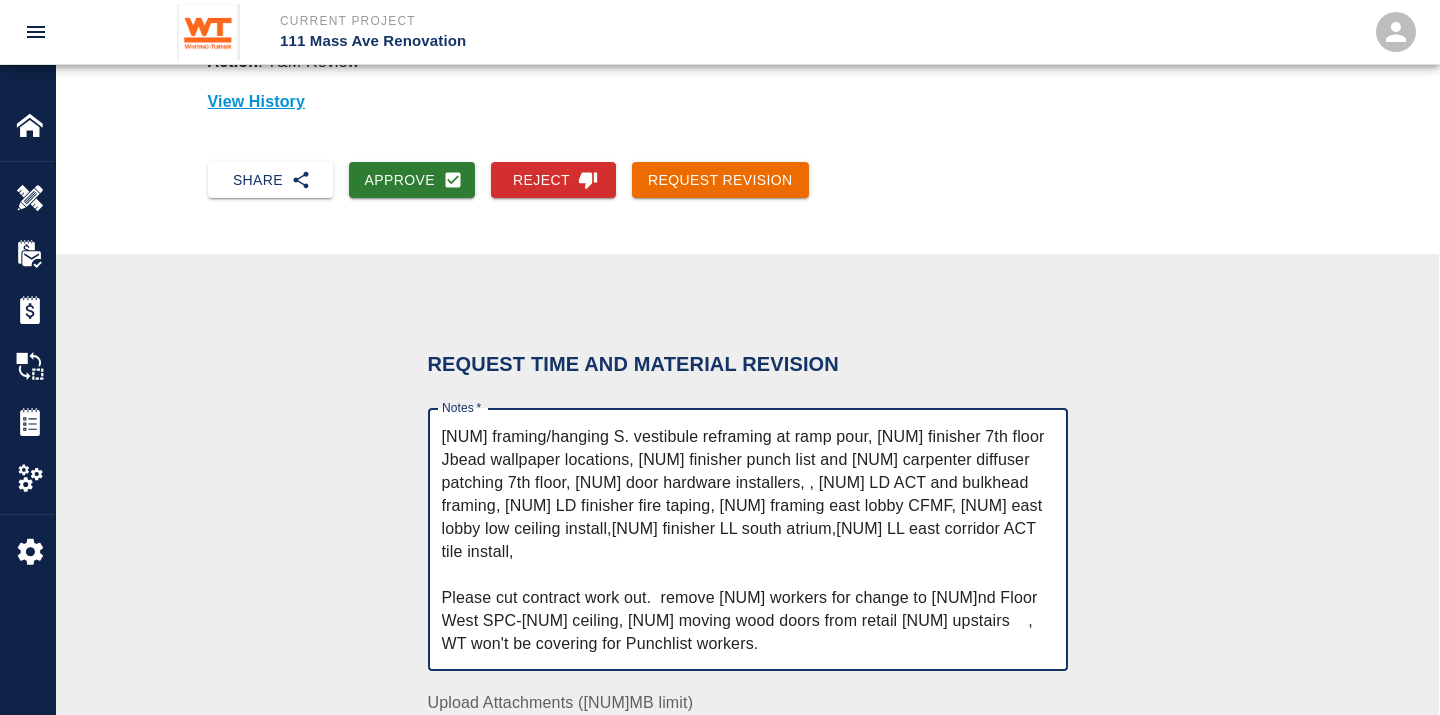 drag, startPoint x: 782, startPoint y: 525, endPoint x: 538, endPoint y: 522, distance: 244.01845 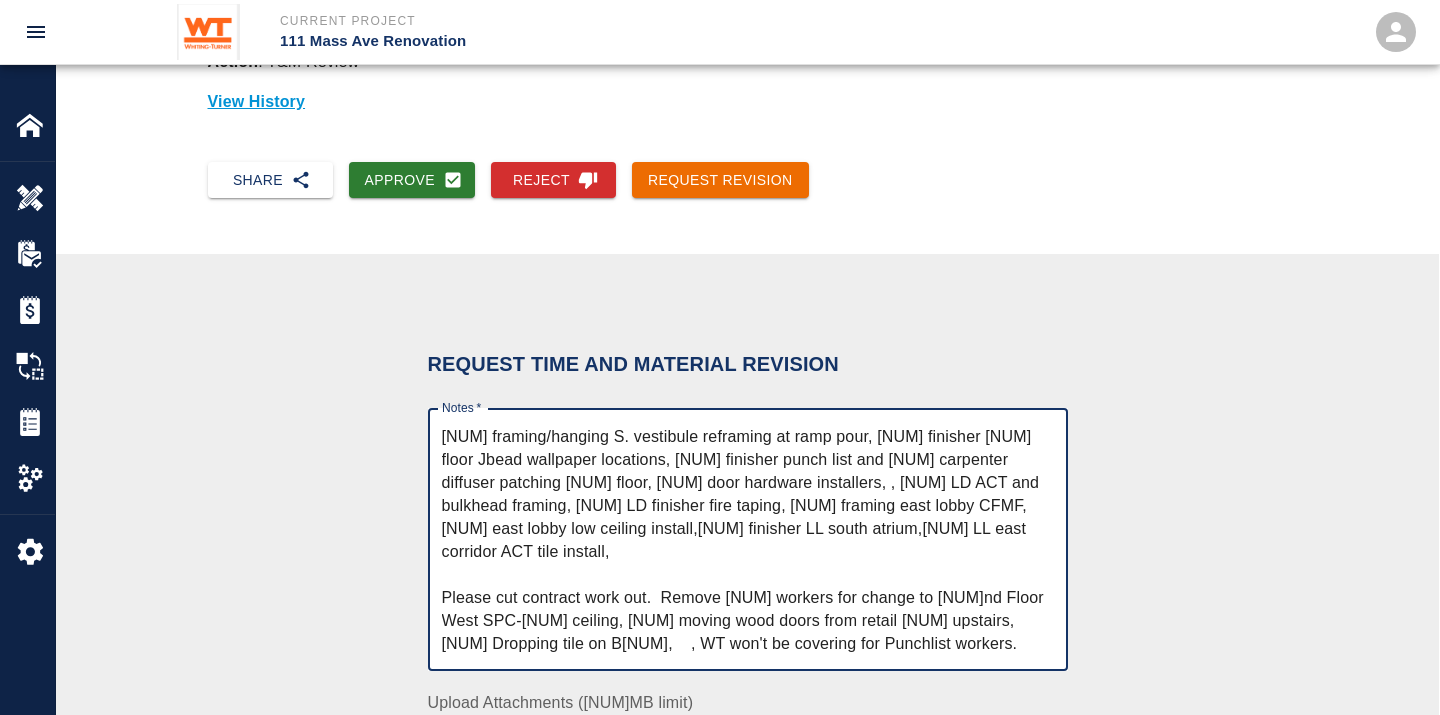 drag, startPoint x: 823, startPoint y: 532, endPoint x: 537, endPoint y: 525, distance: 286.08566 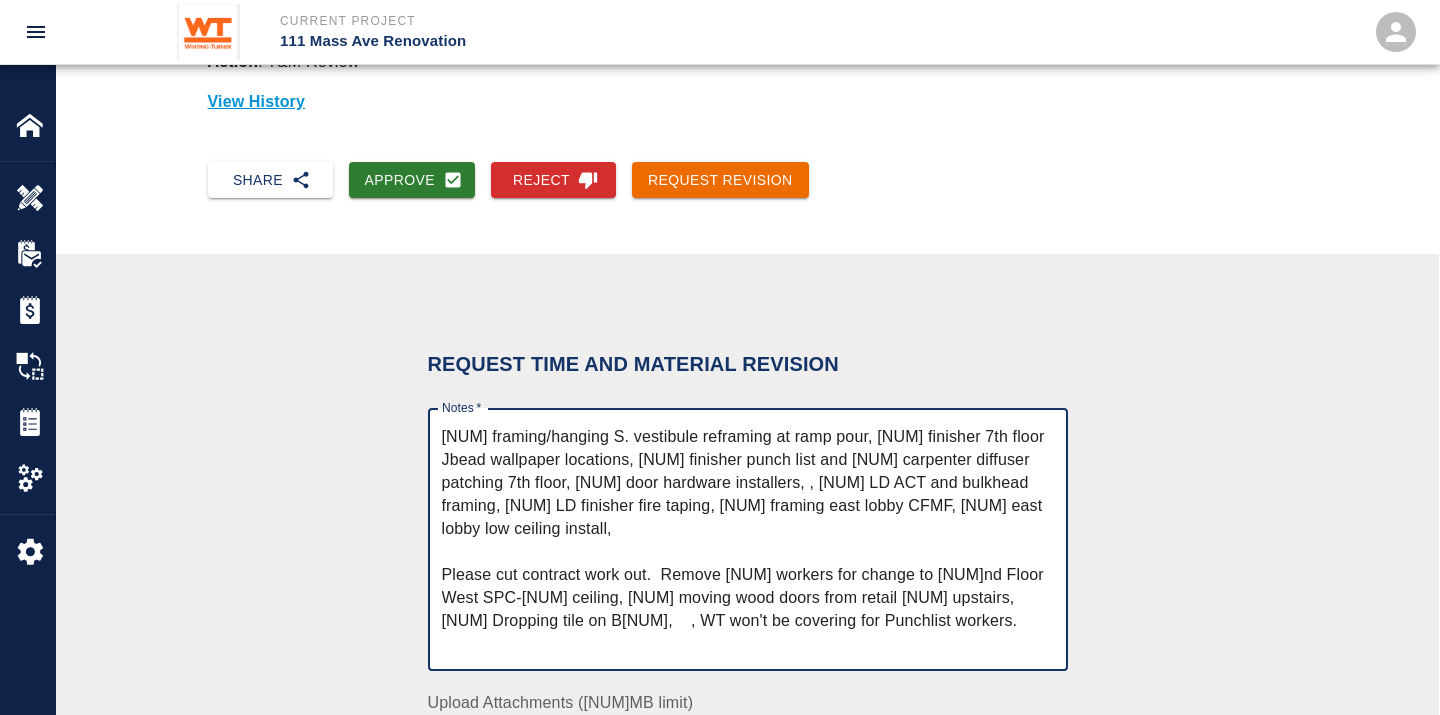 click on "Notes   *" at bounding box center (748, 540) 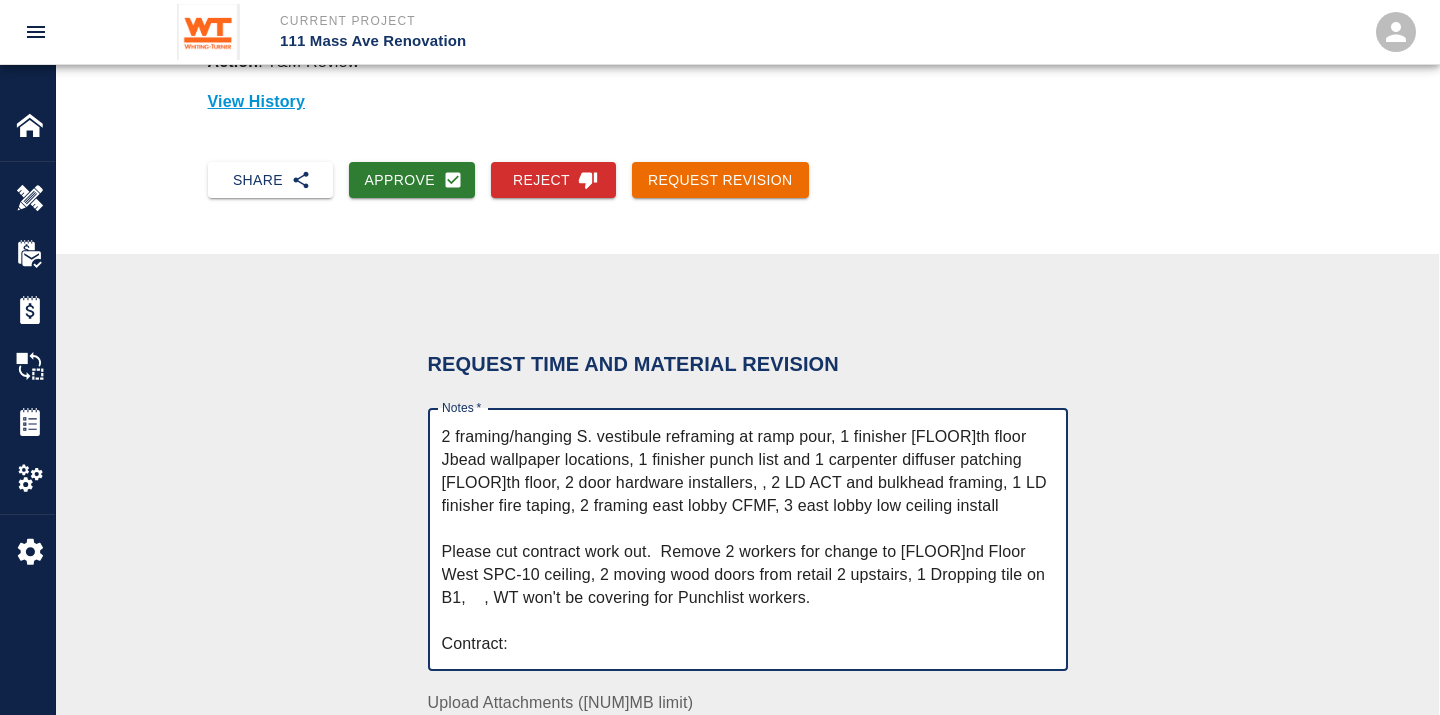 drag, startPoint x: 960, startPoint y: 500, endPoint x: 726, endPoint y: 503, distance: 234.01923 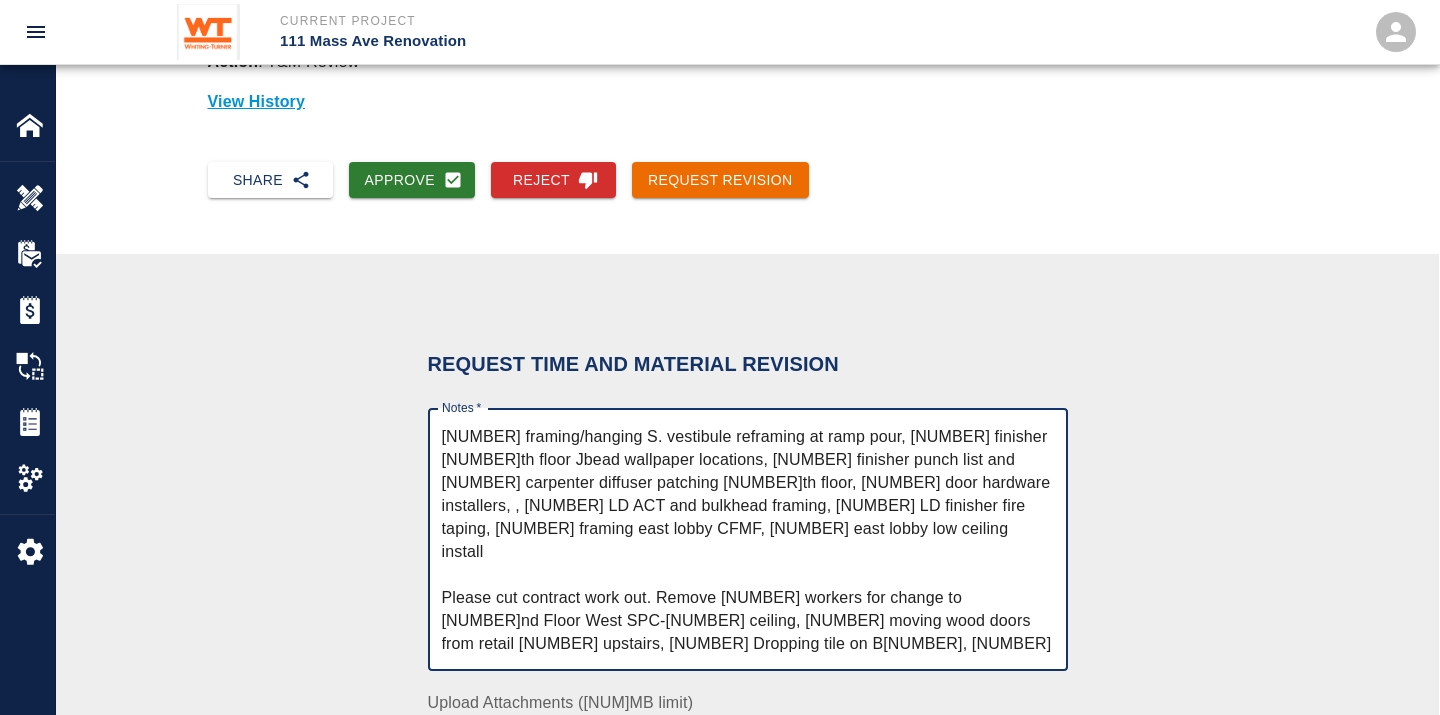 drag, startPoint x: 956, startPoint y: 503, endPoint x: 740, endPoint y: 464, distance: 219.4926 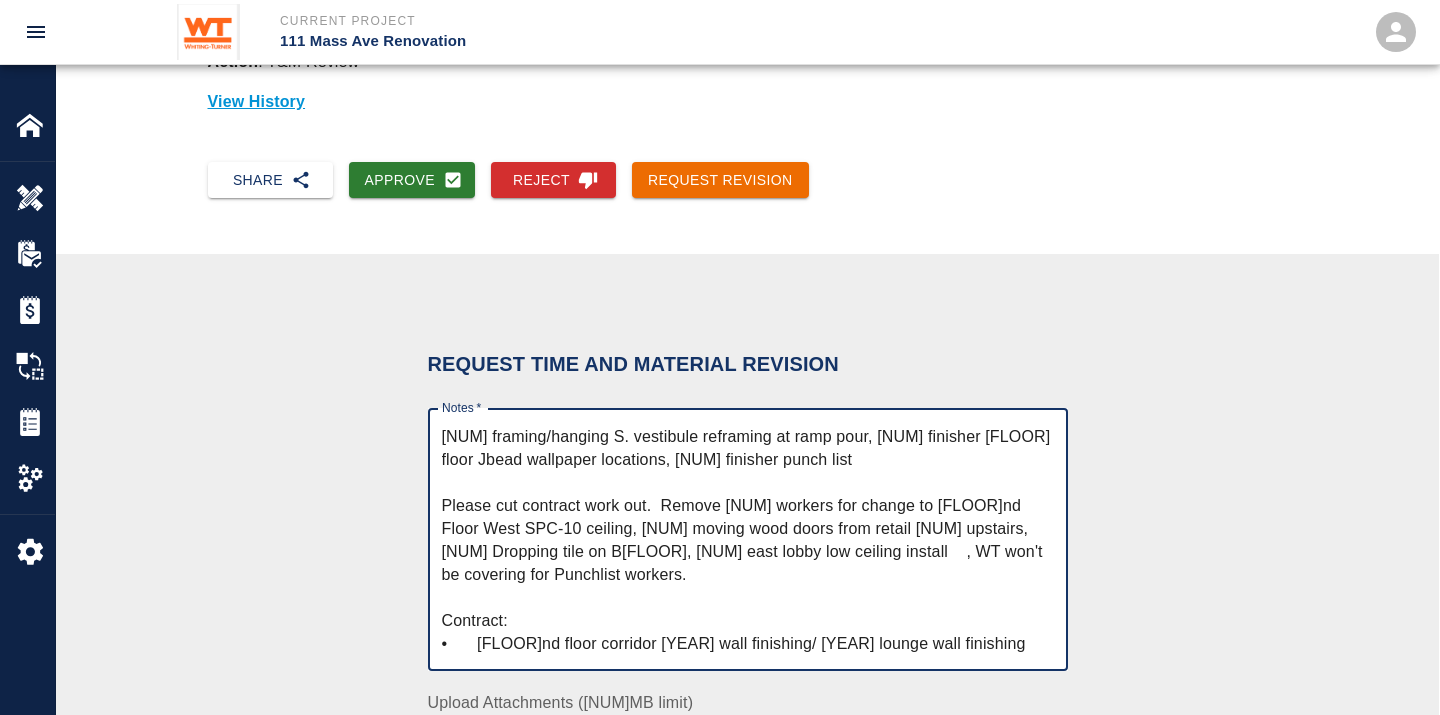 click on "Notes   *" at bounding box center (748, 540) 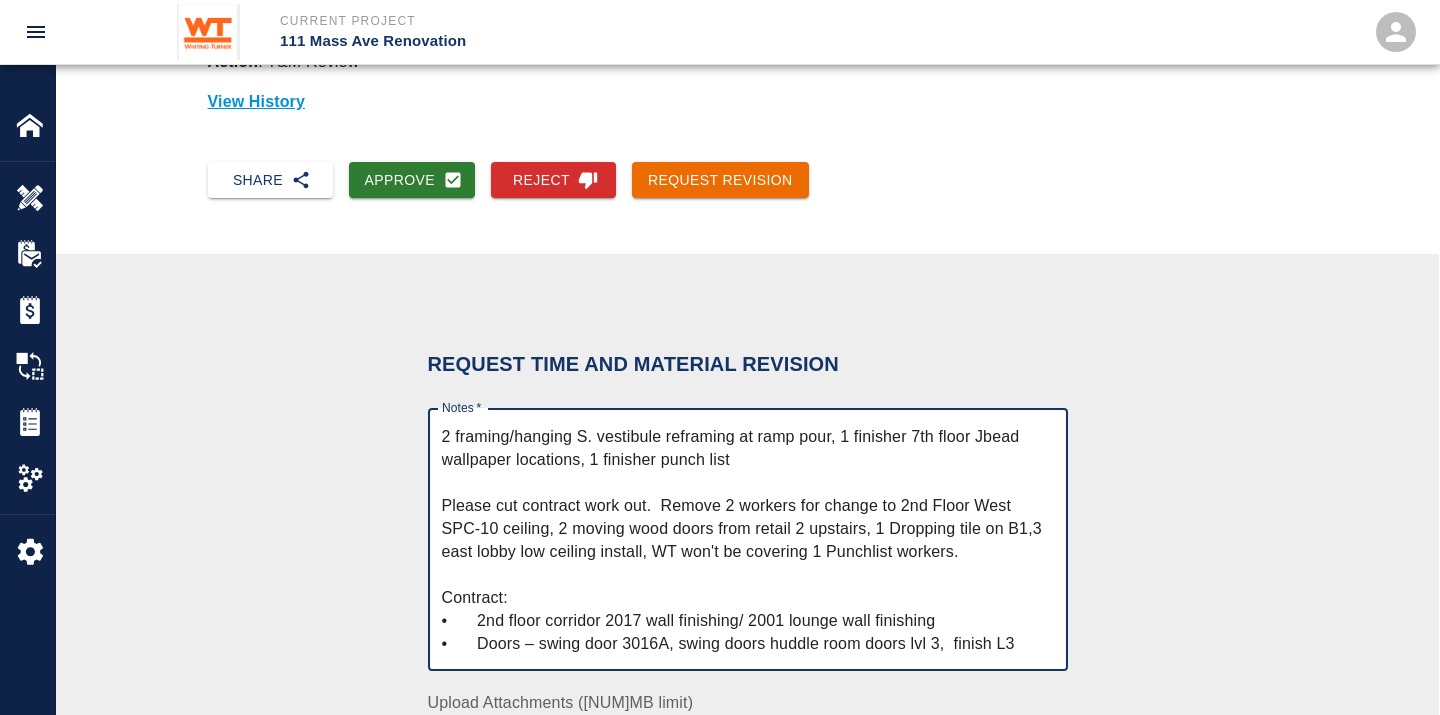 scroll, scrollTop: 57, scrollLeft: 0, axis: vertical 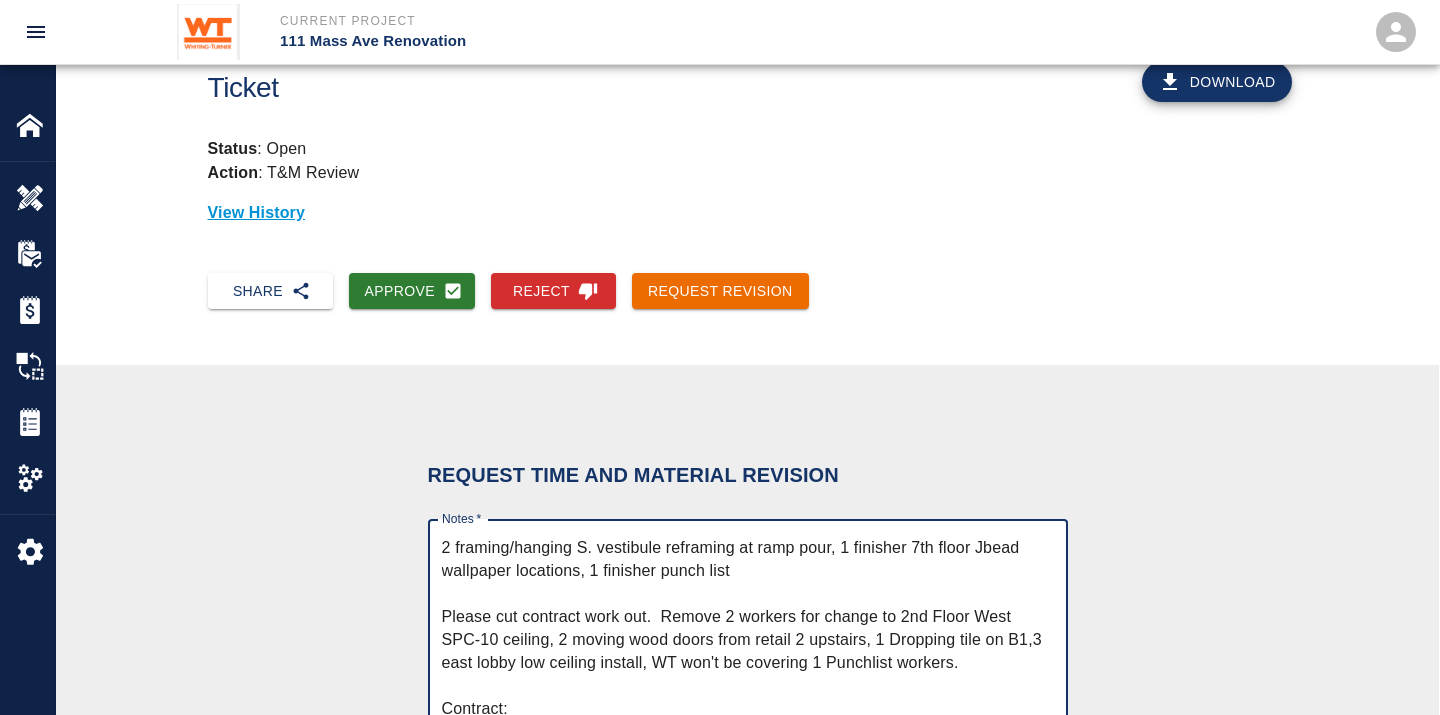 drag, startPoint x: 802, startPoint y: 566, endPoint x: 432, endPoint y: 550, distance: 370.3458 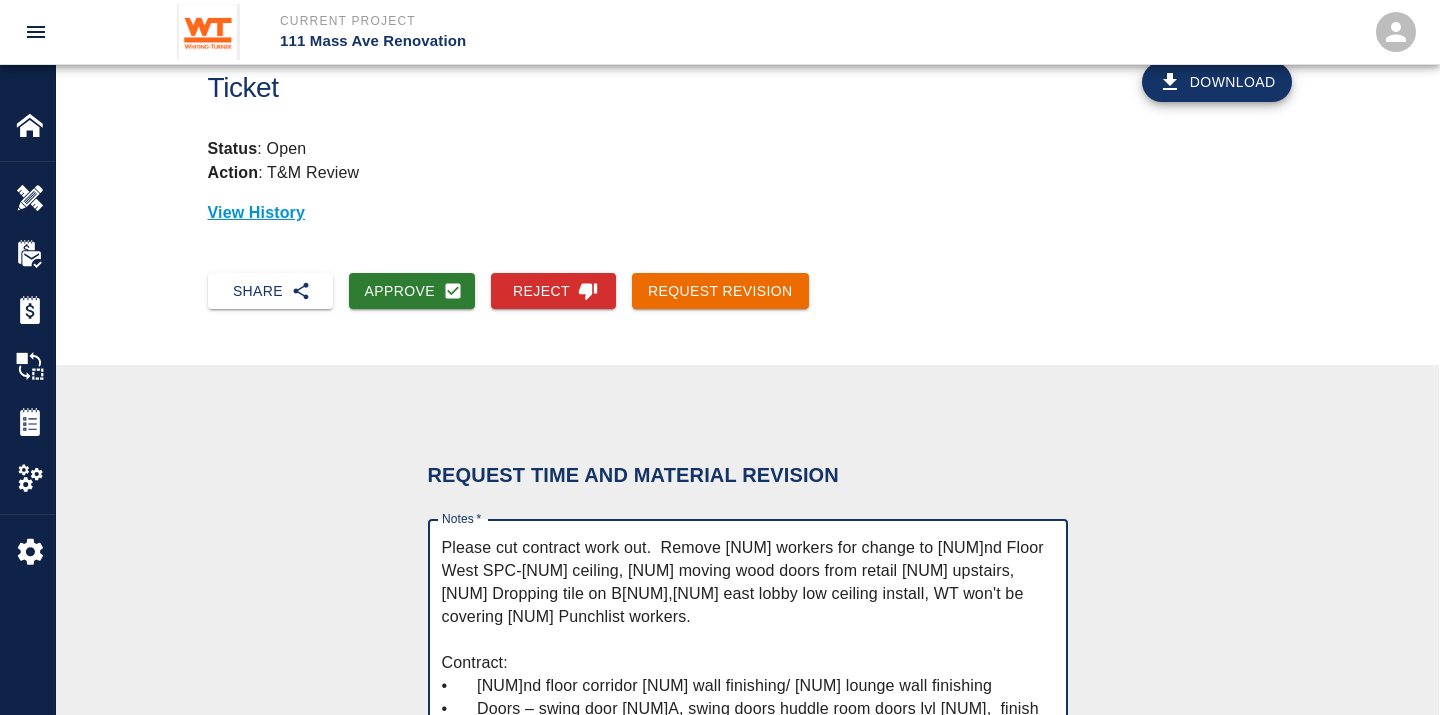 click on "Notes   *" at bounding box center [748, 651] 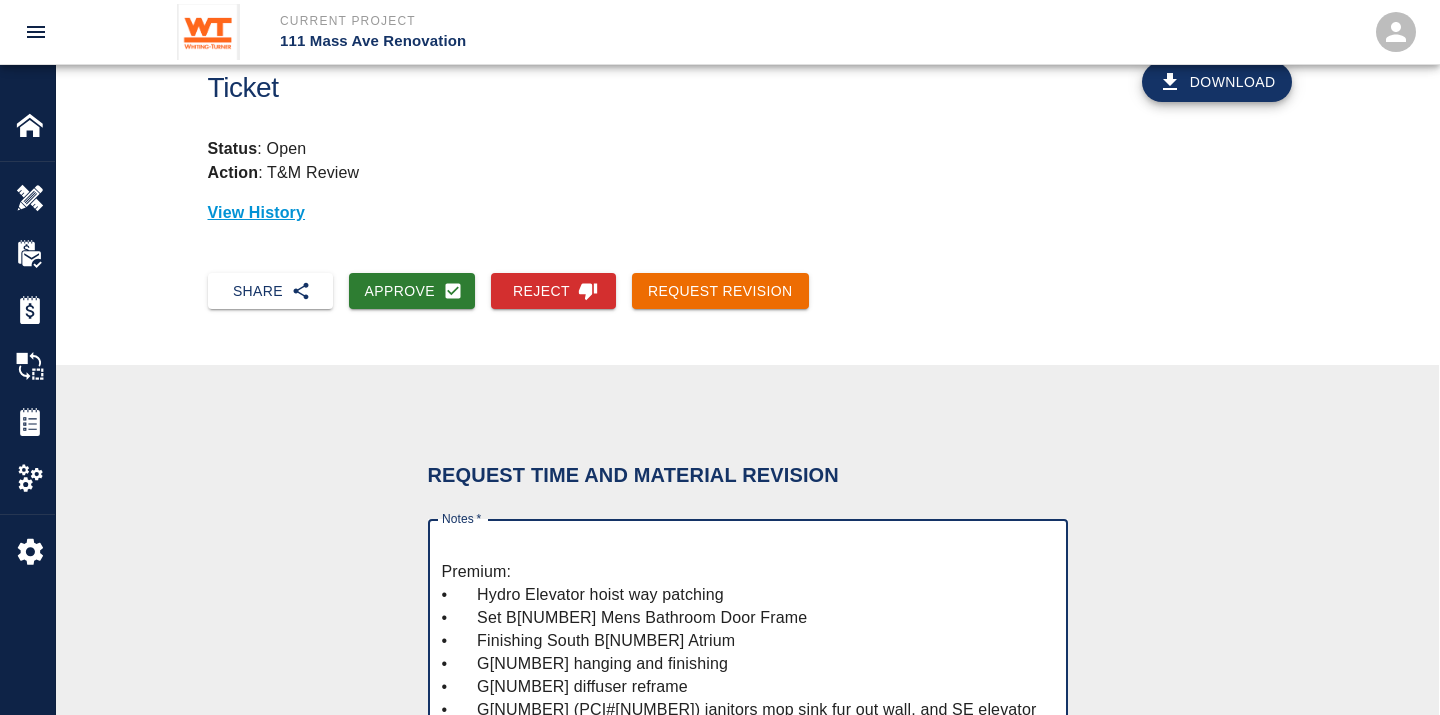 scroll, scrollTop: 555, scrollLeft: 0, axis: vertical 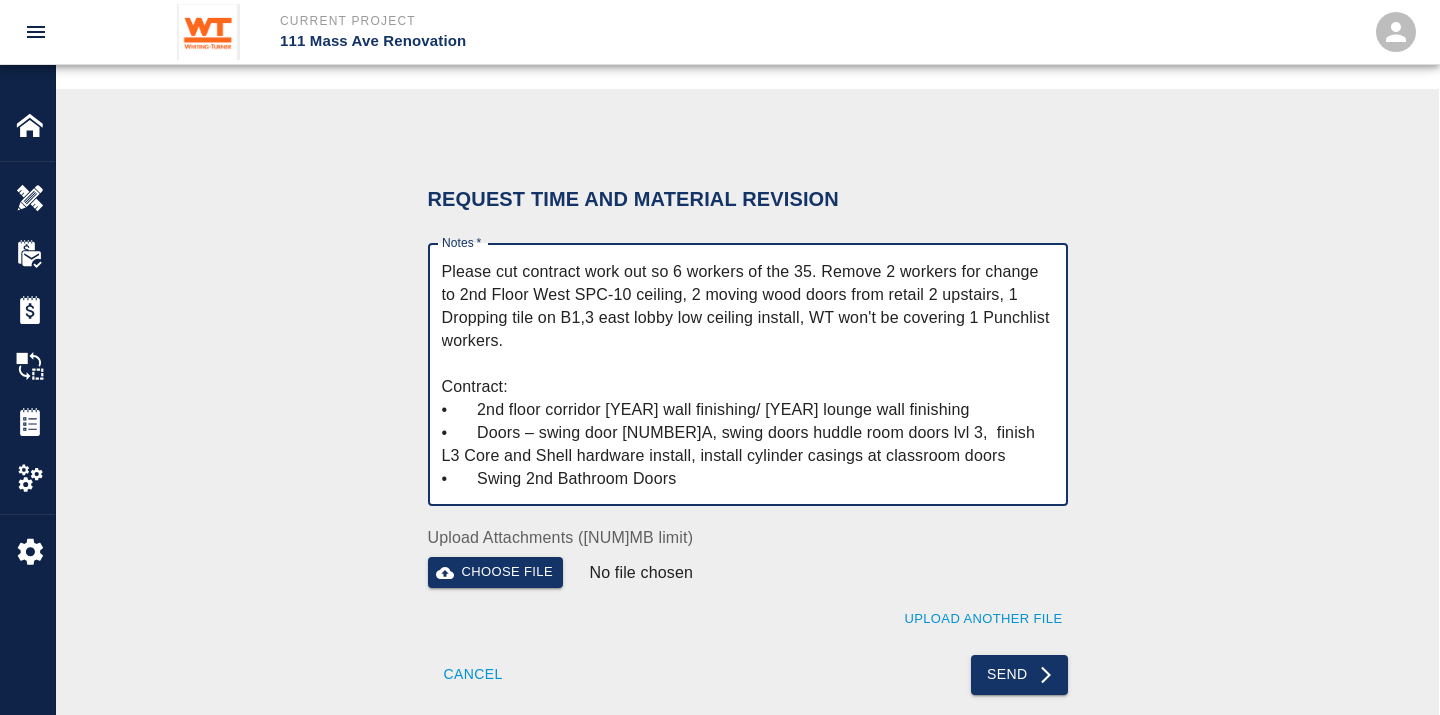 click on "Notes   *" at bounding box center [748, 375] 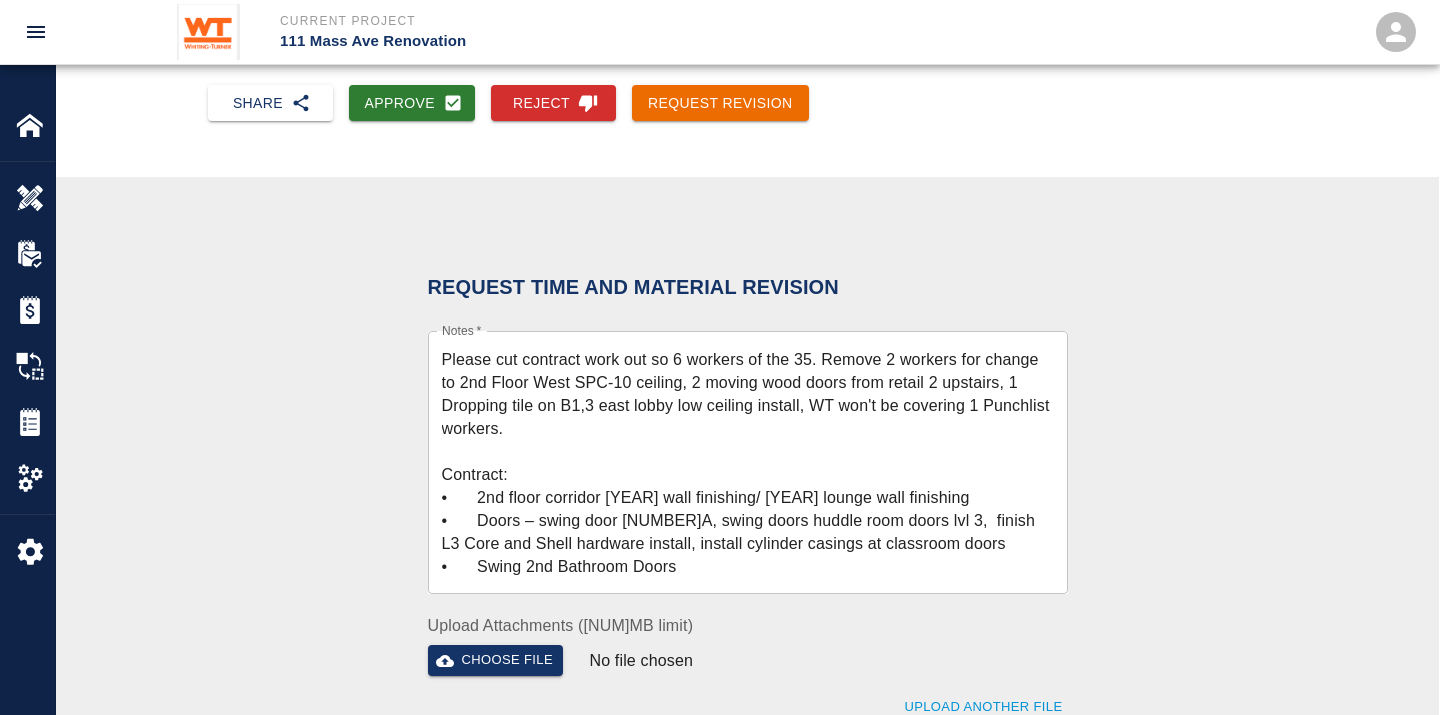 scroll, scrollTop: 222, scrollLeft: 0, axis: vertical 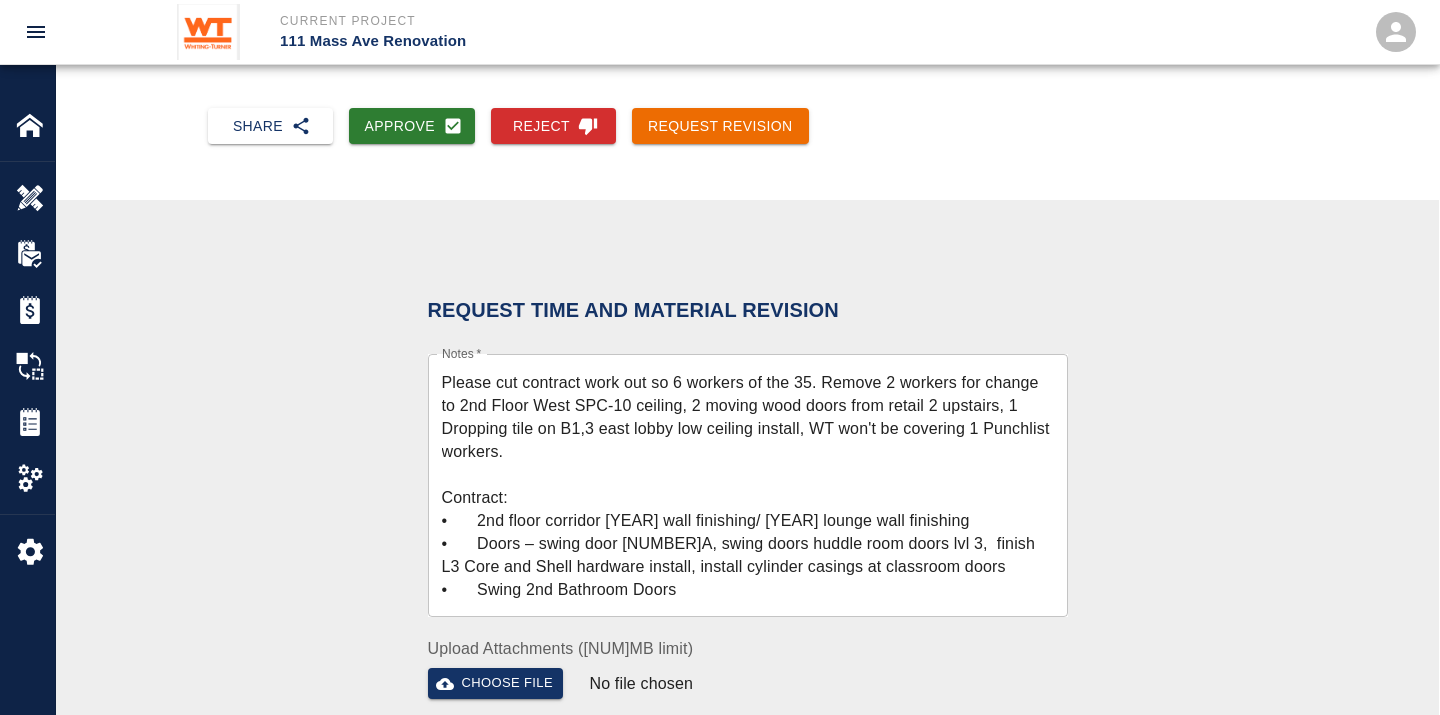 click on "Notes   *" at bounding box center [748, 486] 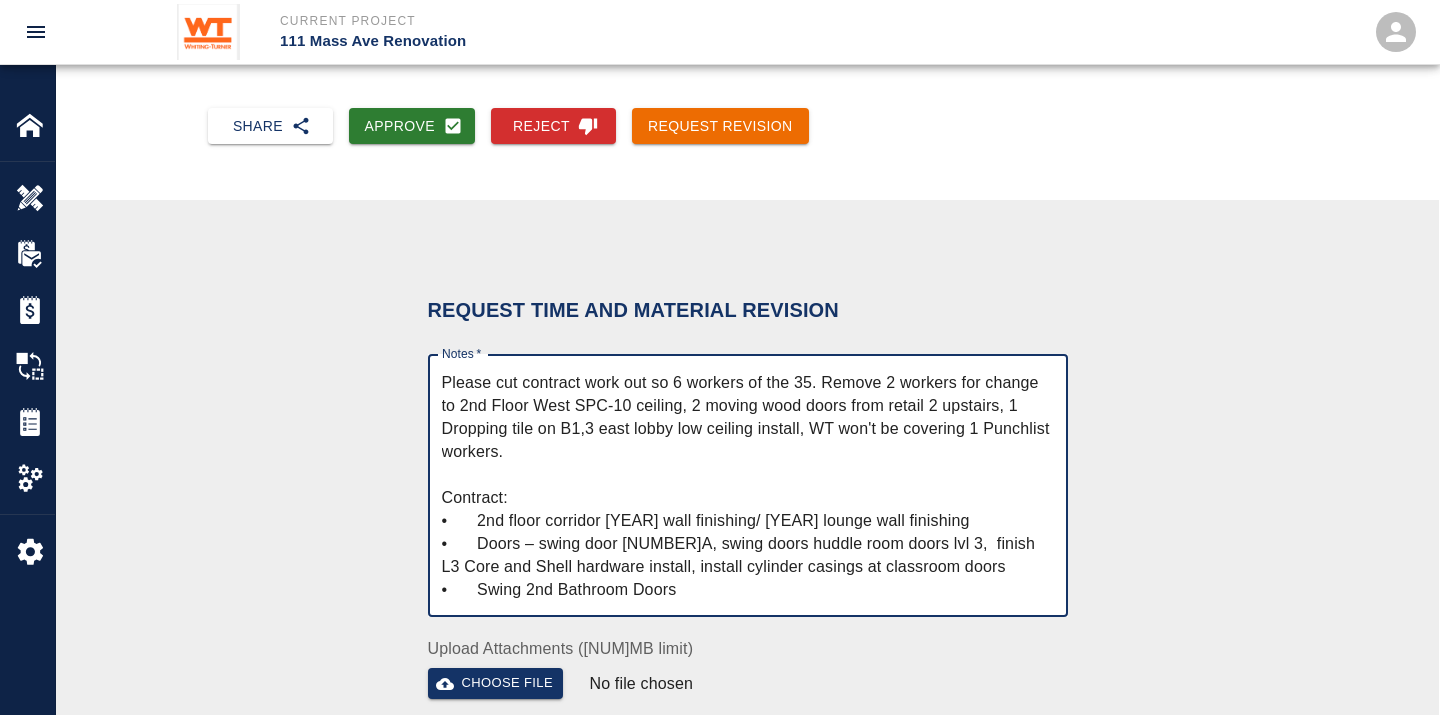 drag, startPoint x: 694, startPoint y: 451, endPoint x: 443, endPoint y: 381, distance: 260.57822 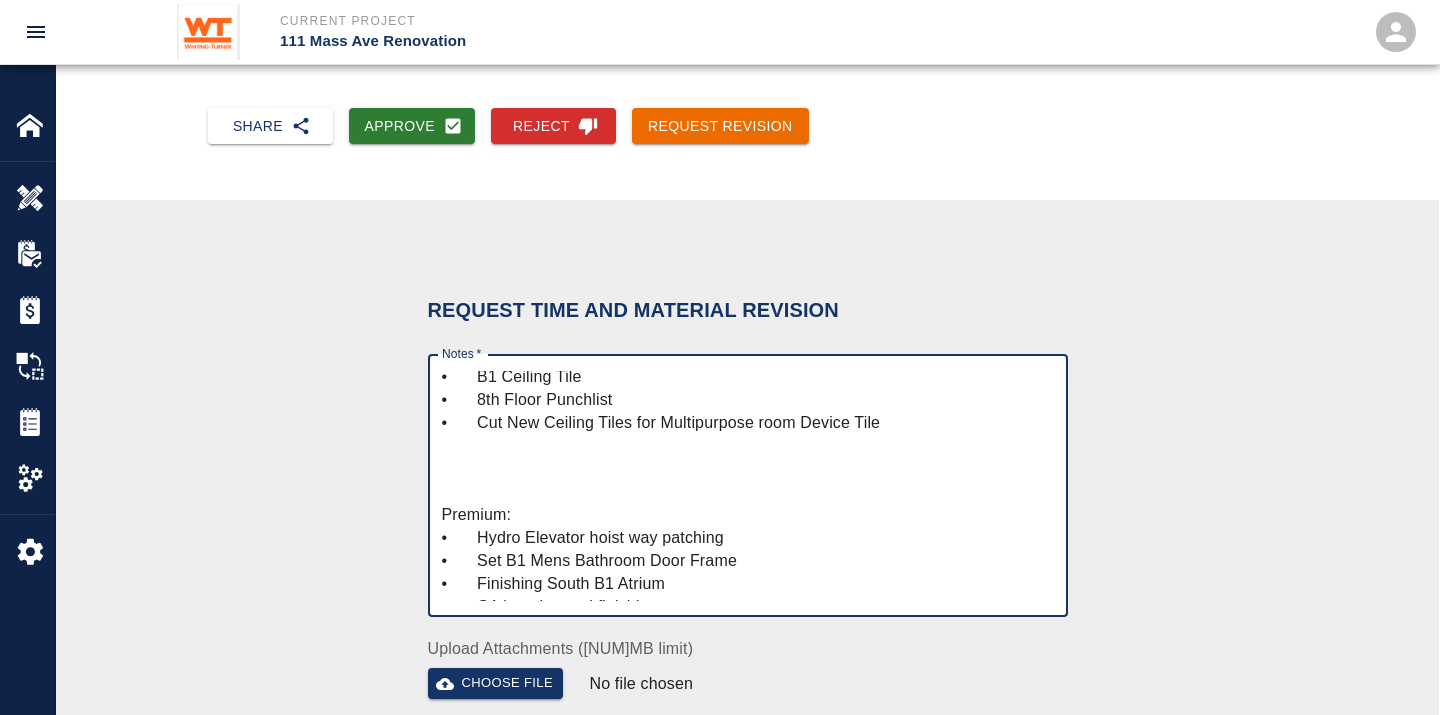 scroll, scrollTop: 644, scrollLeft: 0, axis: vertical 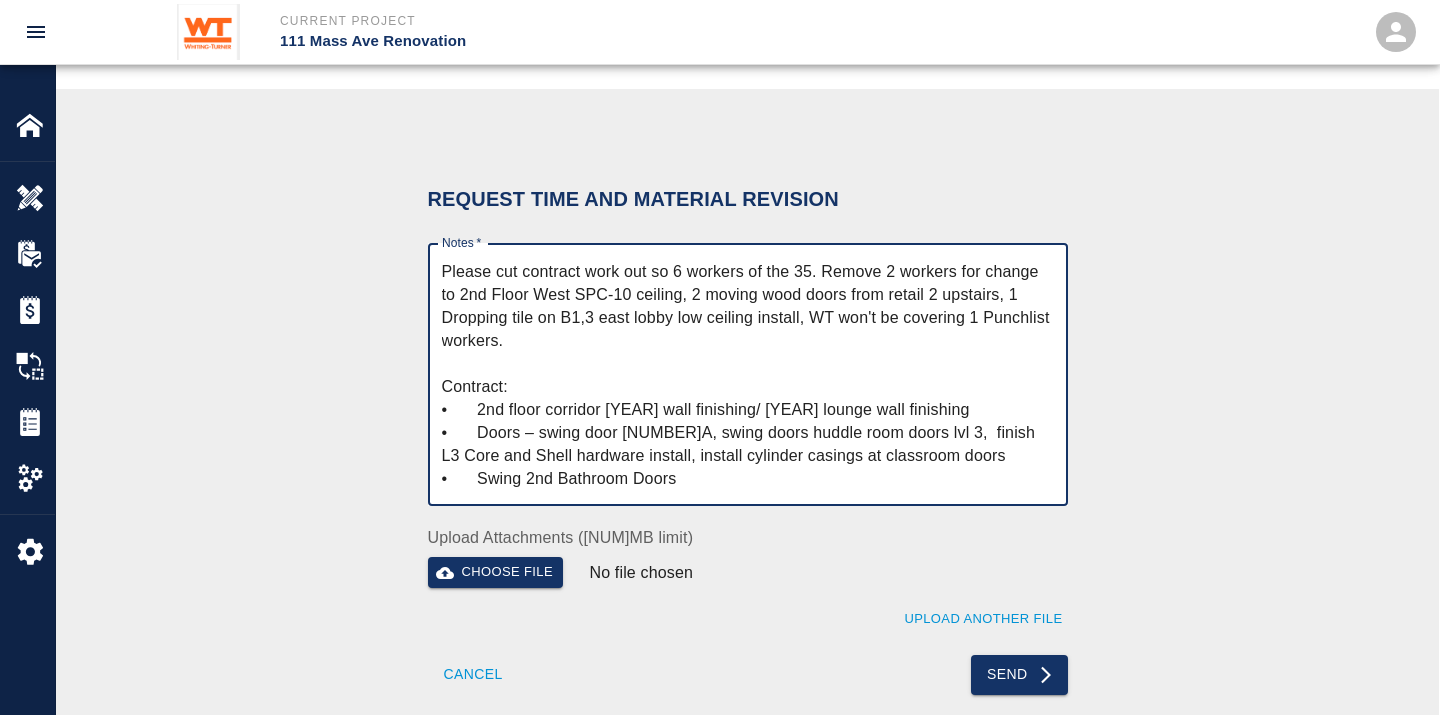 click on "Notes   *" at bounding box center [748, 375] 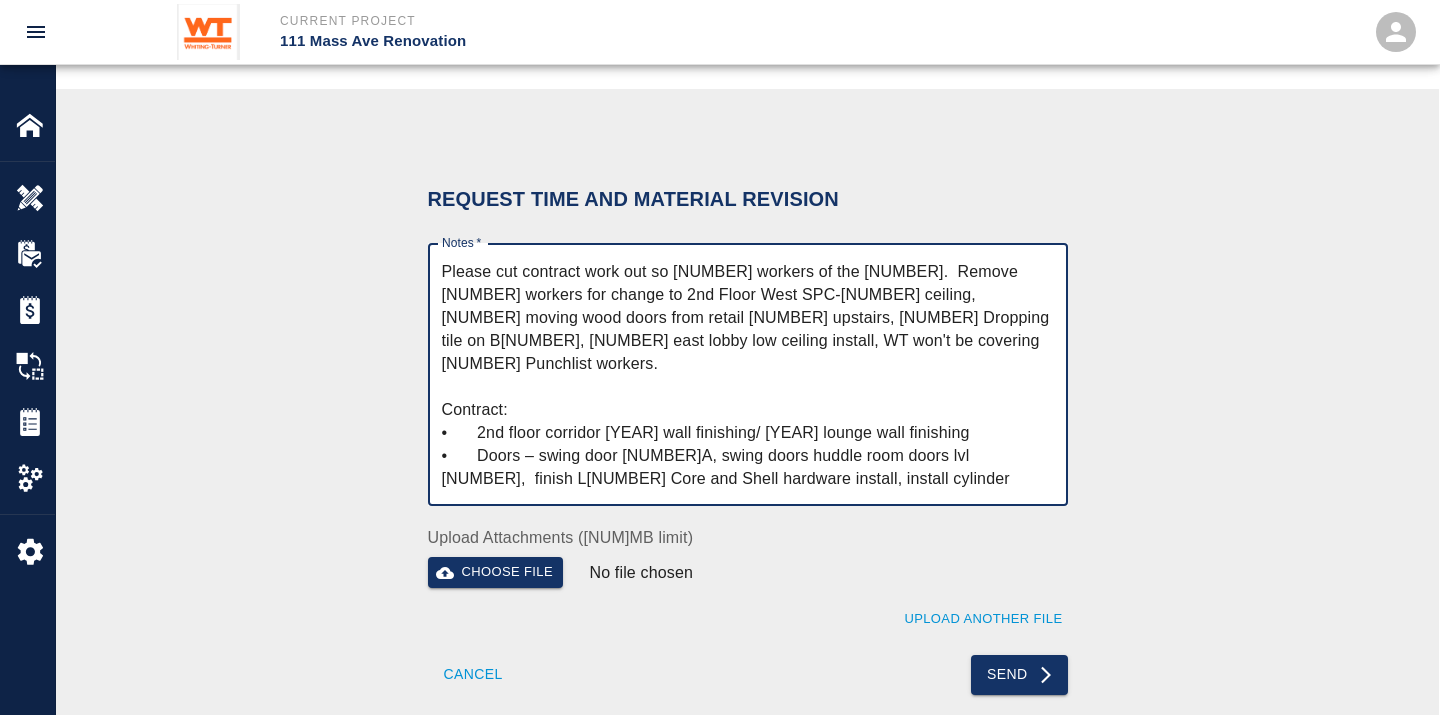 click on "Notes   *" at bounding box center (748, 375) 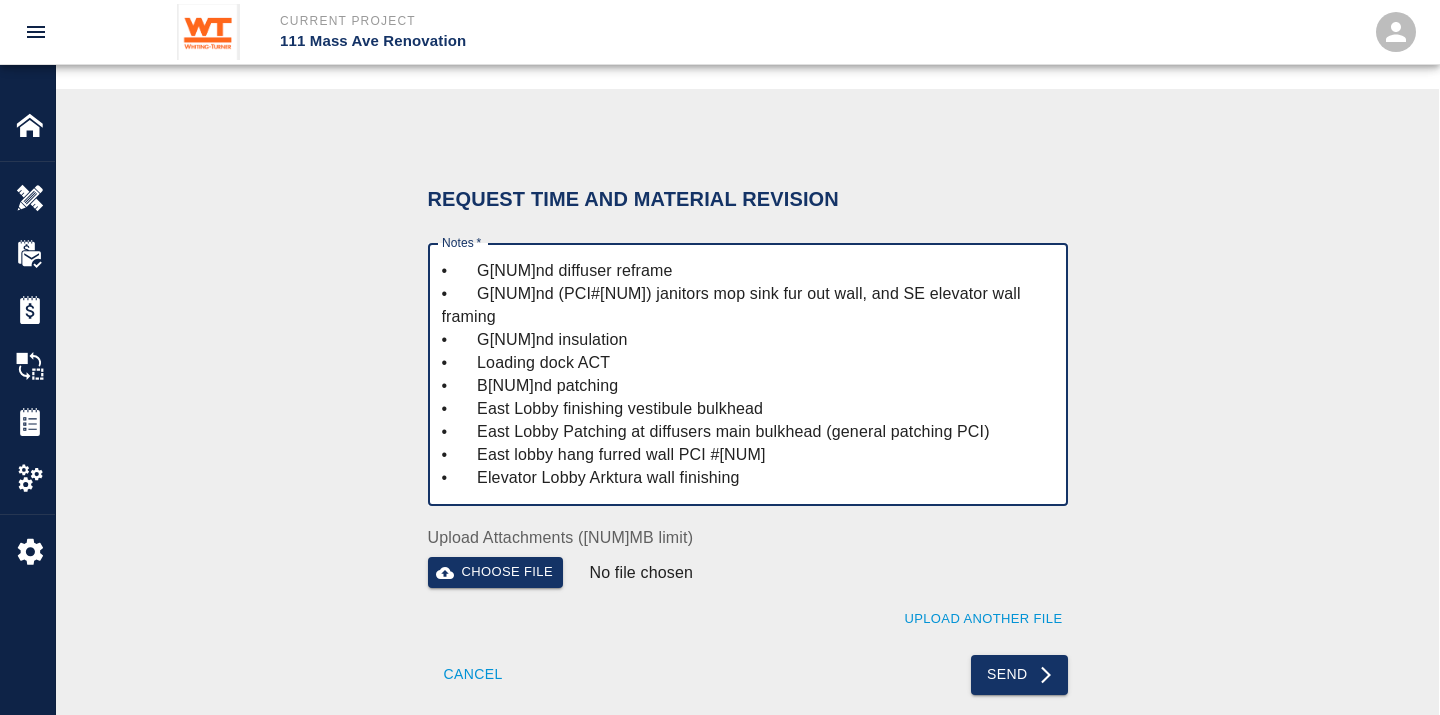 scroll, scrollTop: 644, scrollLeft: 0, axis: vertical 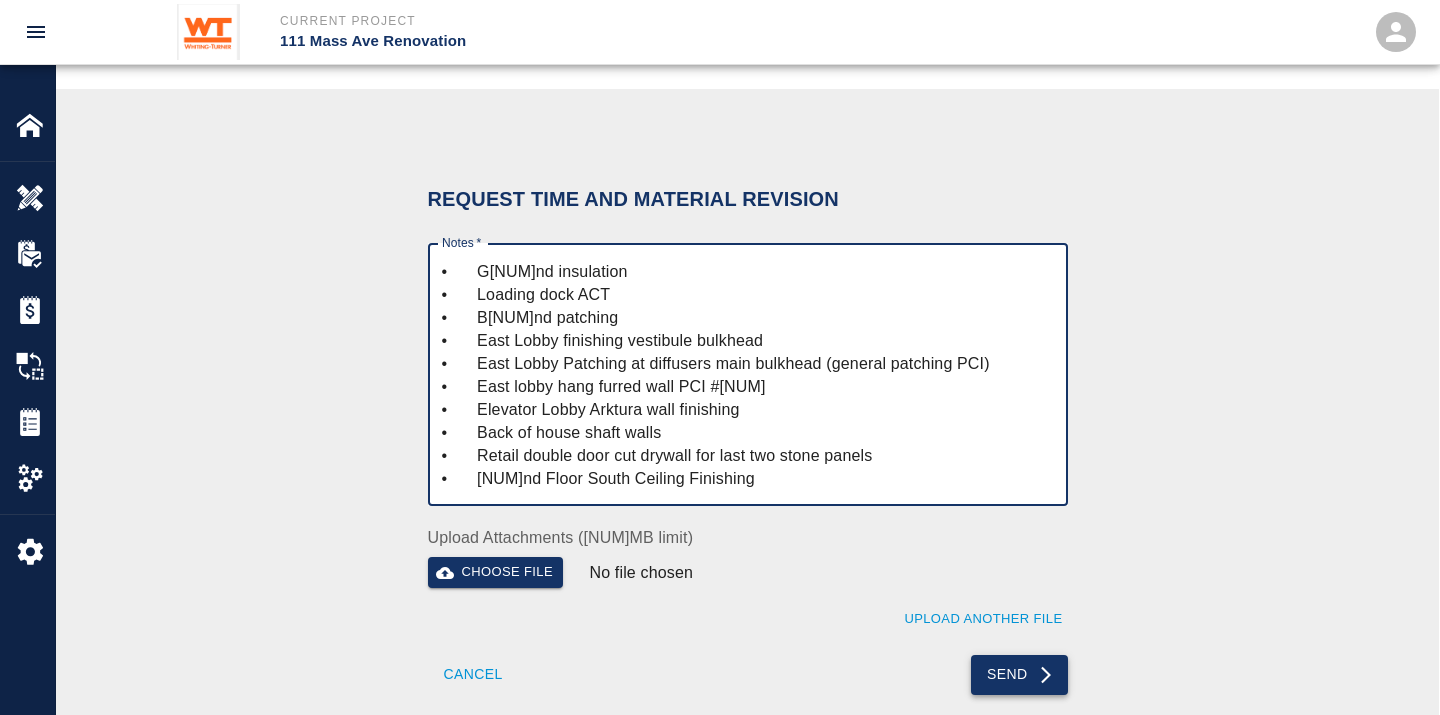type on "Please cut contract work out so [NUM] workers of the [NUM].  Remove [NUM] workers for change to [NUM]nd Floor West SPC-[NUM] ceiling, [NUM] Singing AV room doors, [NUM] moving wood doors from retail [NUM] upstairs, [NUM] Dropping tile on B[NUM],[NUM] east lobby low ceiling install, WT won't be covering [NUM] Punchlist workers.
Contract:
•	[NUM]nd floor corridor [NUM] wall finishing/ [NUM] lounge wall finishing
•	Doors – swing door [NUM]A, swing doors huddle room doors lvl [NUM],  finish L[NUM] Core and Shell hardware install, install cylinder casings at classroom doors
•	Swing [NUM]nd Bathroom Doors
•	Swing AV room [NUM]nd Floor doors
•	Swing Single Bath door in Lobby
•	Install tack panels at elevator lobby and faculty lounge
•	B[NUM] Ceiling Tile
•	[NUM]th Floor Punchlist
•	Cut New Ceiling Tiles for Multipurpose room Device Tile
Premium:
•	Hydro Elevator hoist way patching
•	Set B[NUM] Mens Bathroom Door Frame
•	Finishing South B[NUM] Atrium
•	G[NUM] hanging and finishing
•	G[NUM] diffuser reframe
•	G[NUM] (PCI#[NUM]) janitors mop sink fur out wall, and SE elevator wall framing
•	G[NUM] insula..." 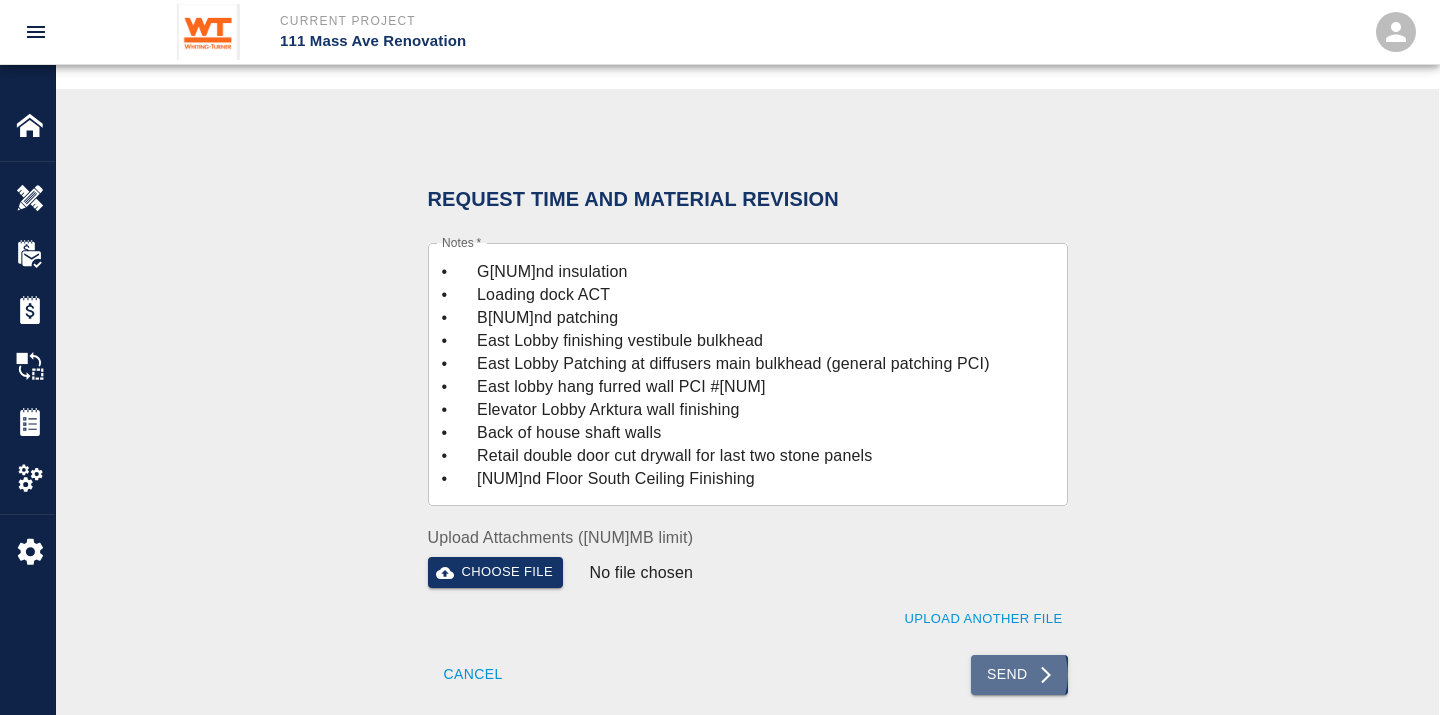click on "Send" at bounding box center (1019, 675) 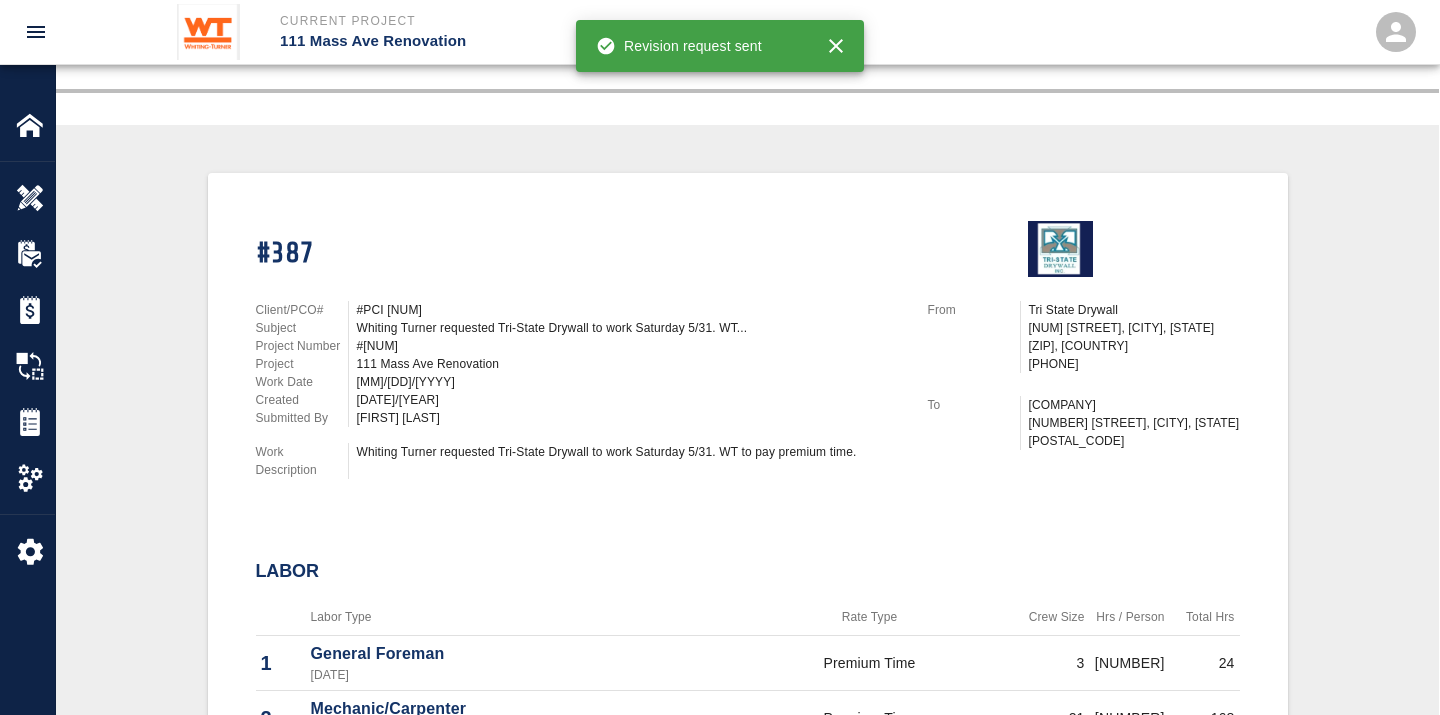 scroll, scrollTop: 0, scrollLeft: 0, axis: both 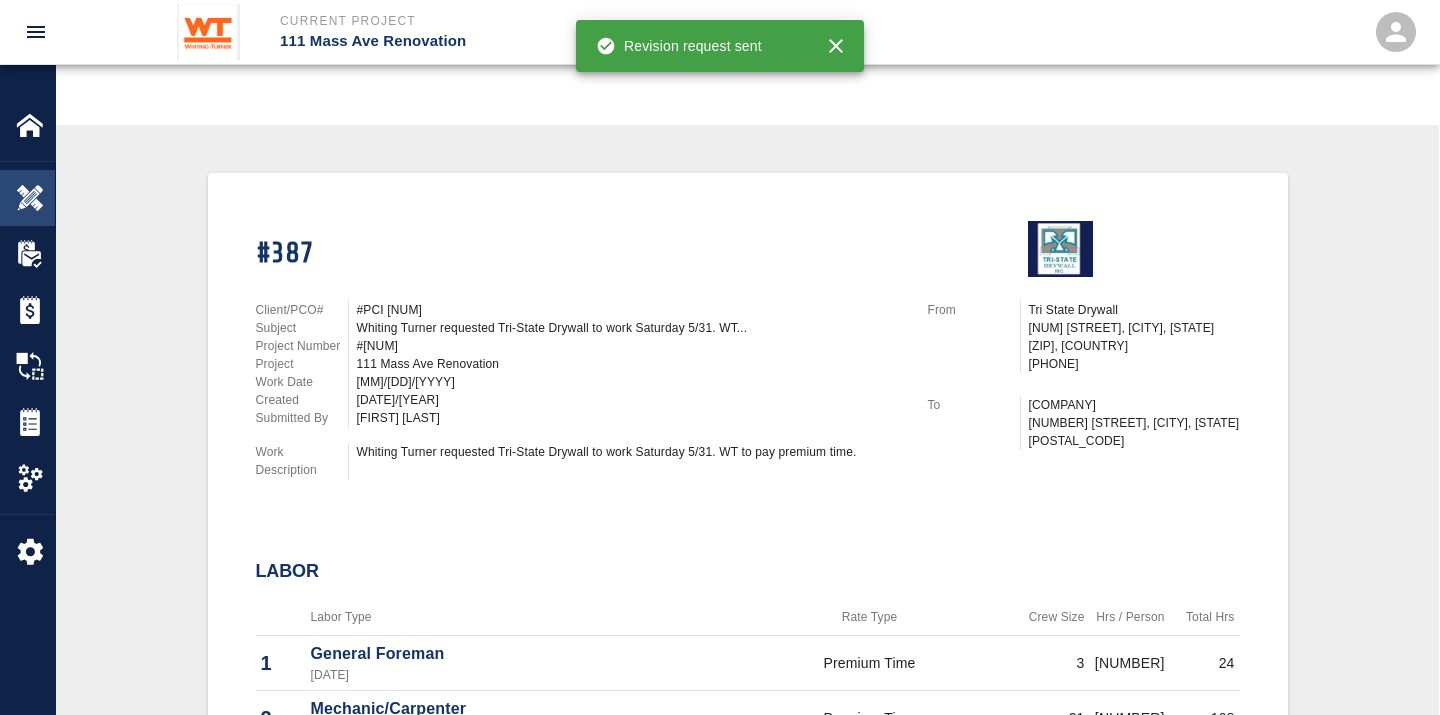 click on "Overview" at bounding box center [27, 198] 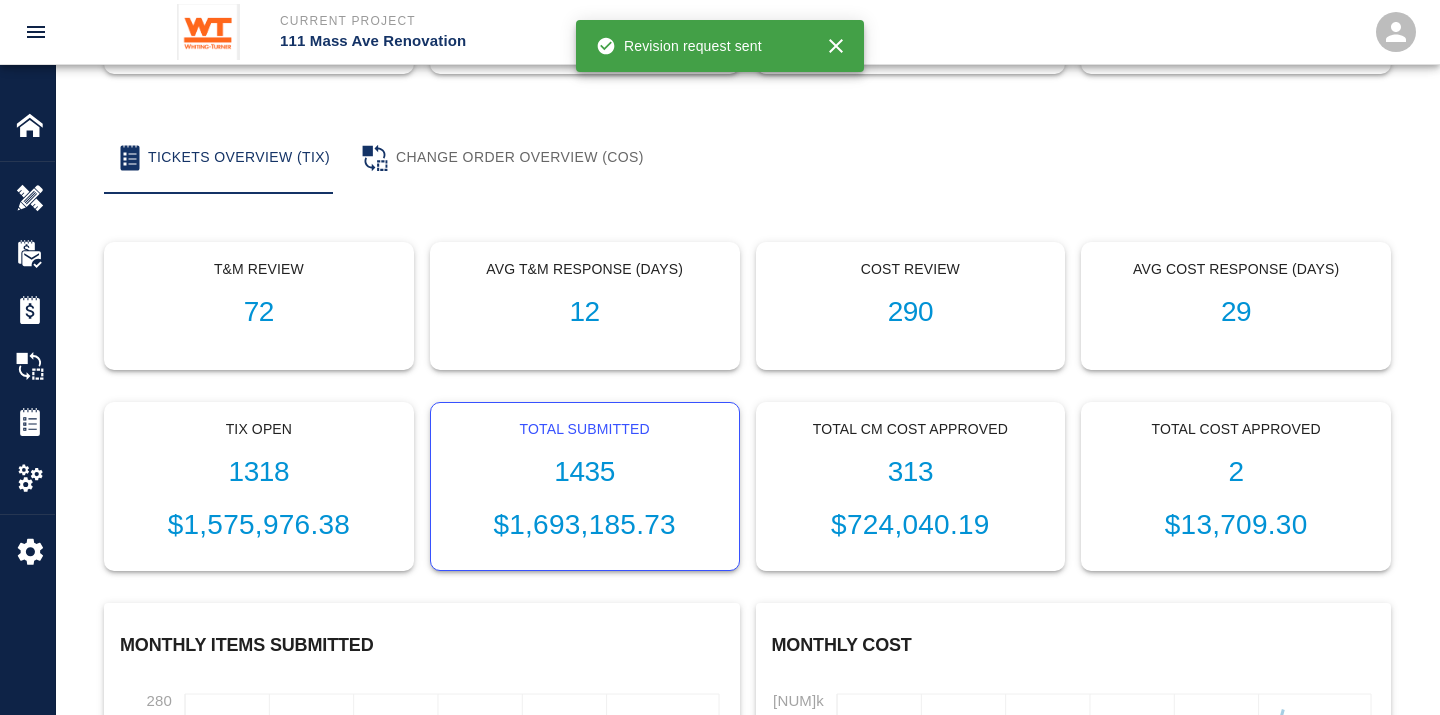 scroll, scrollTop: 0, scrollLeft: 0, axis: both 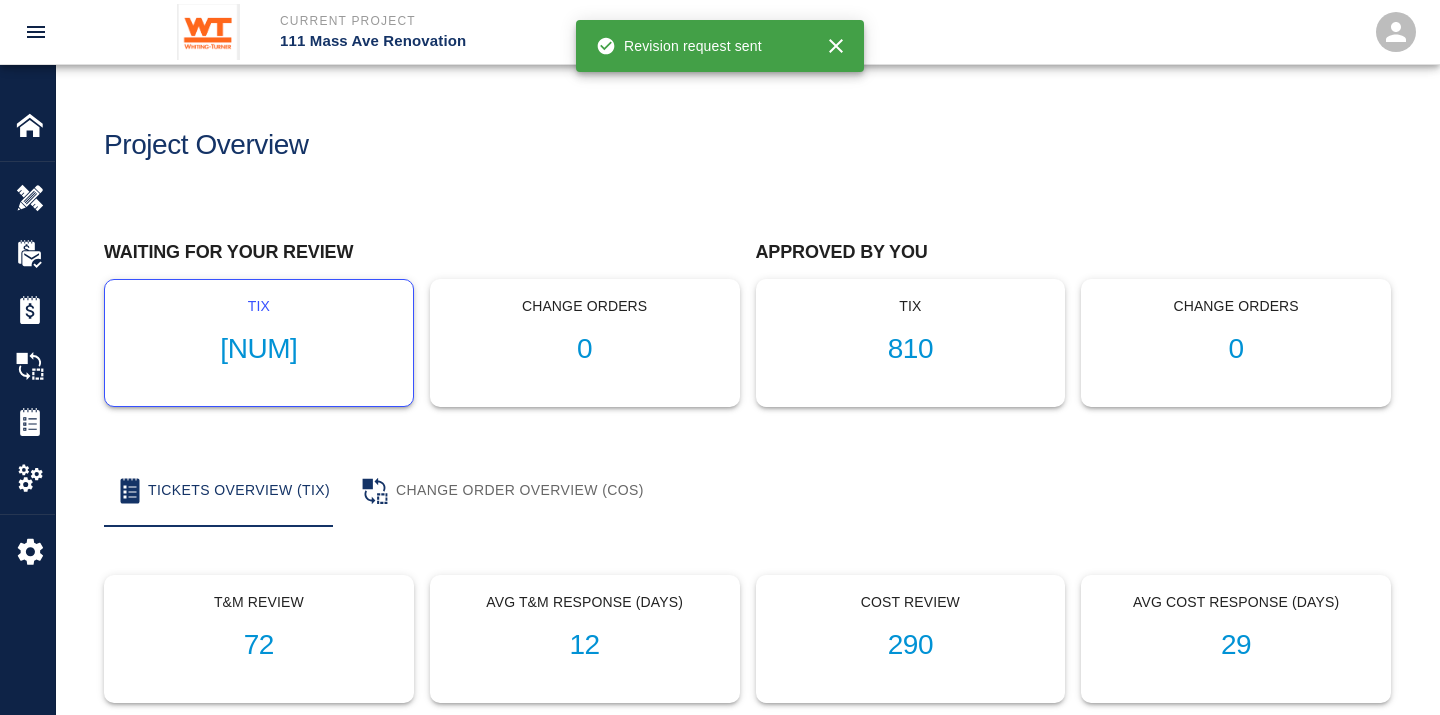 click on "[NUM]" at bounding box center [259, 349] 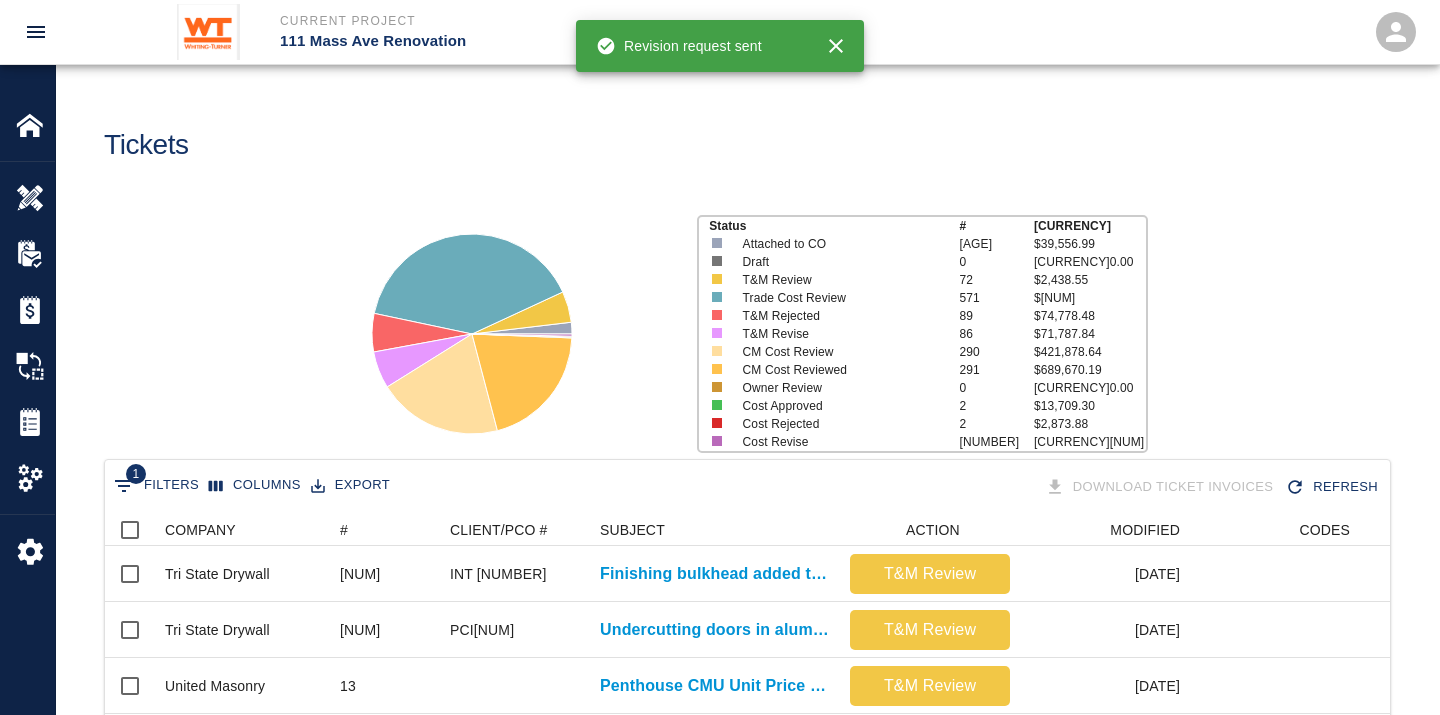 scroll, scrollTop: 17, scrollLeft: 17, axis: both 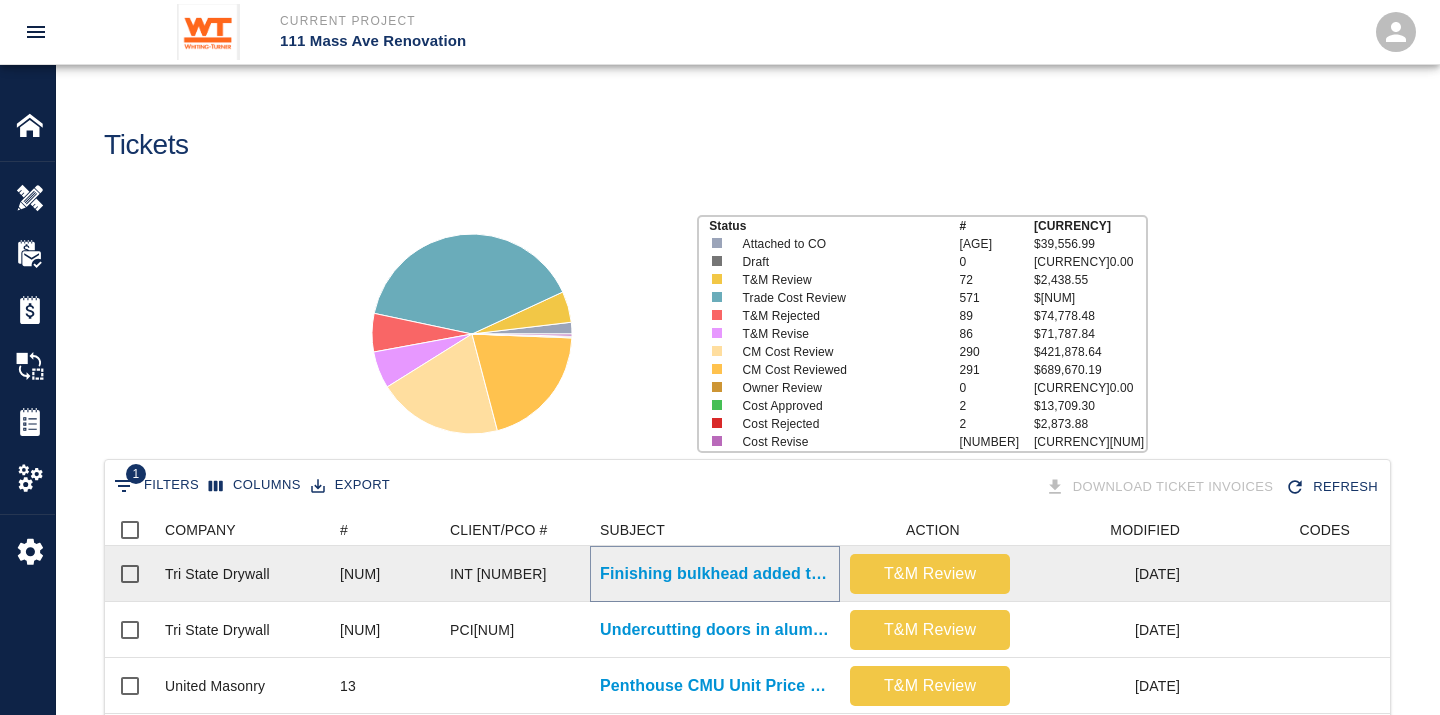 click on "Finishing bulkhead added to encapsulate the column drop beam in..." at bounding box center (715, 574) 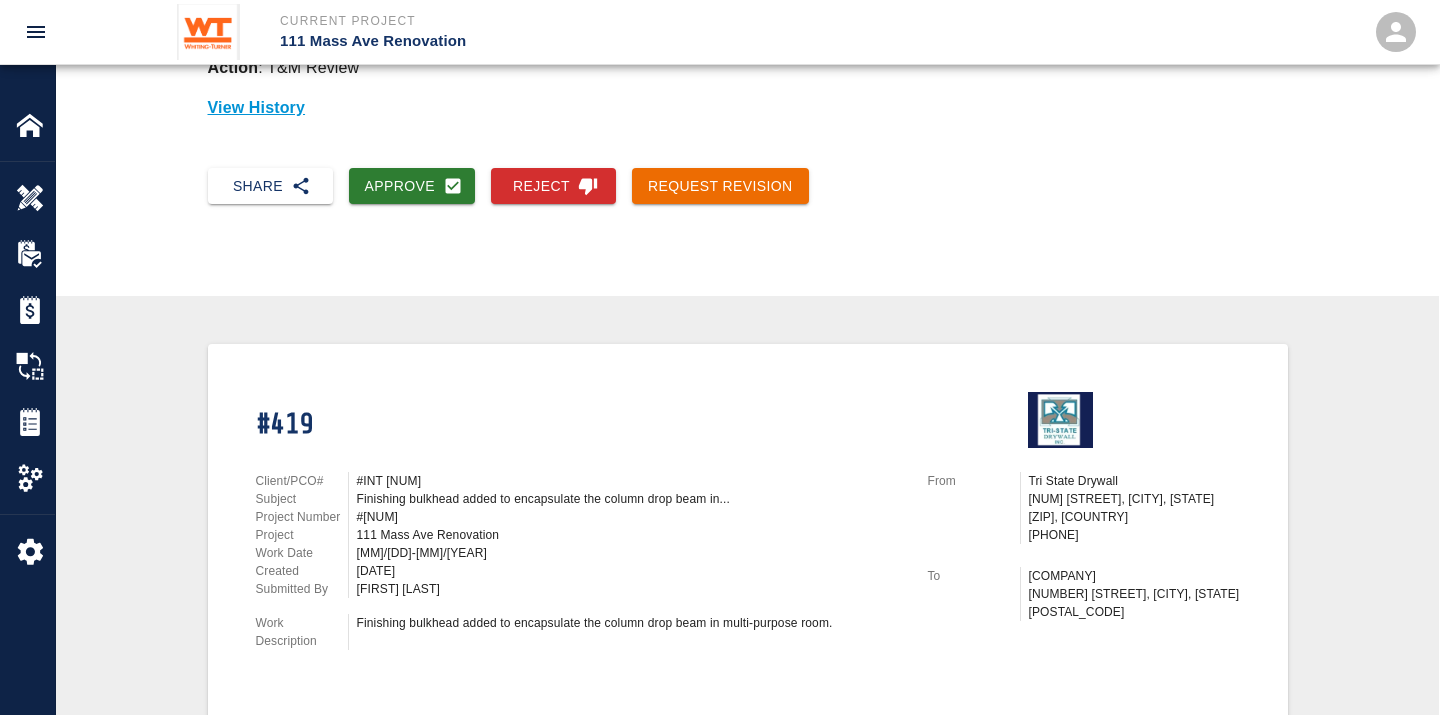 scroll, scrollTop: 222, scrollLeft: 0, axis: vertical 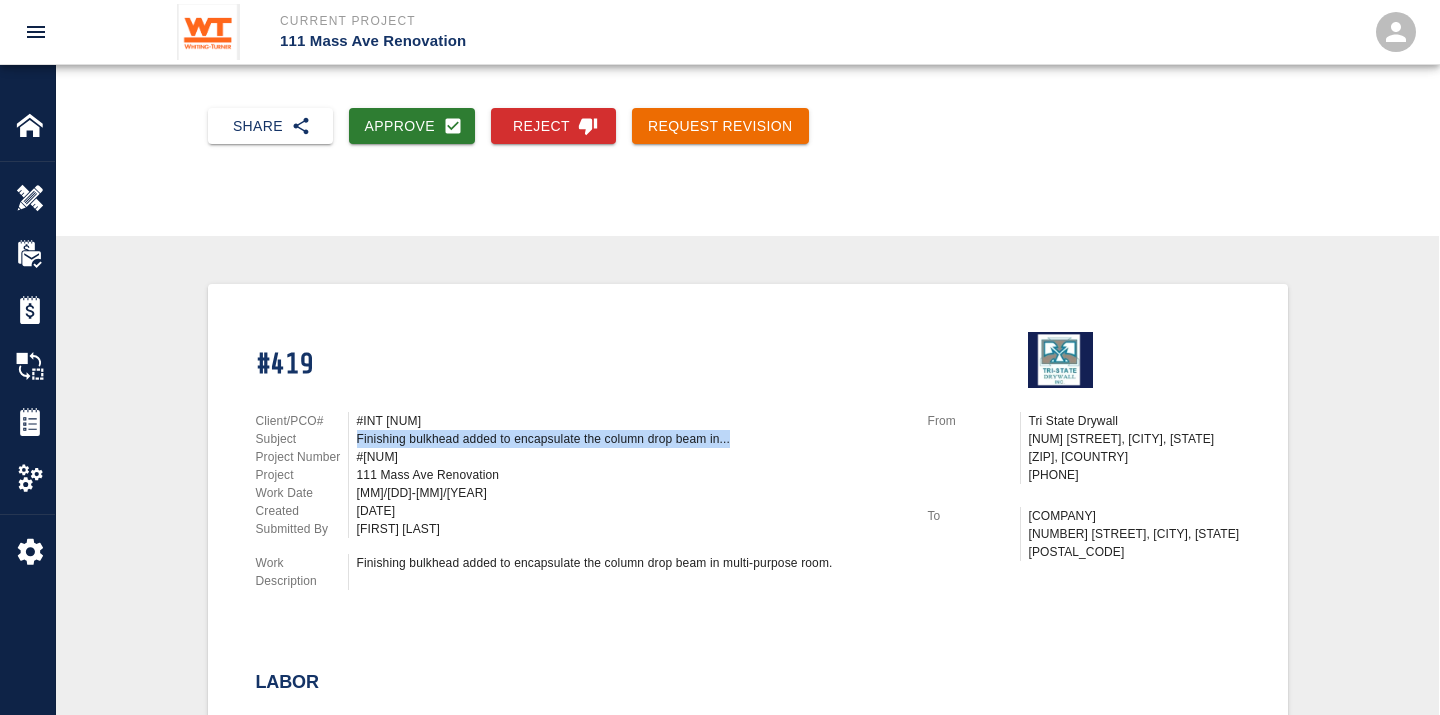drag, startPoint x: 358, startPoint y: 432, endPoint x: 738, endPoint y: 432, distance: 380 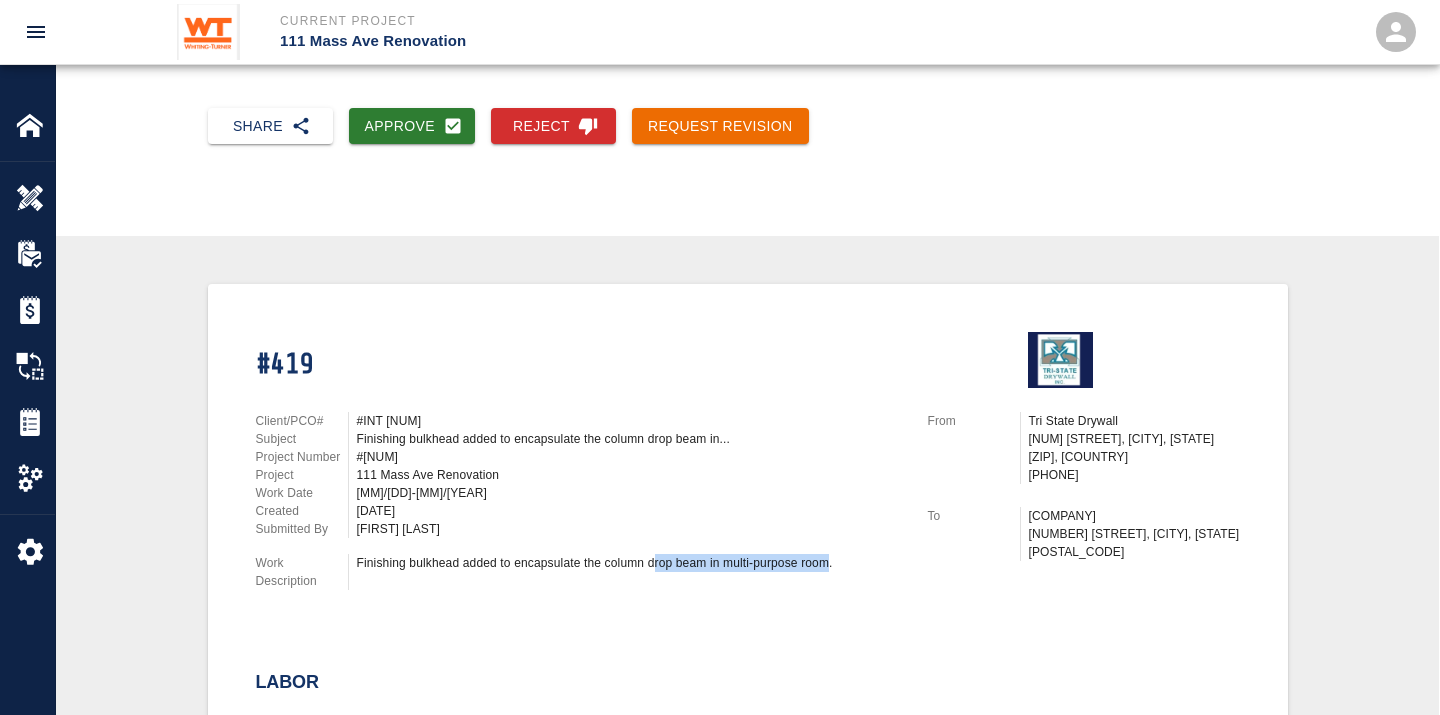 drag, startPoint x: 738, startPoint y: 432, endPoint x: 654, endPoint y: 554, distance: 148.12157 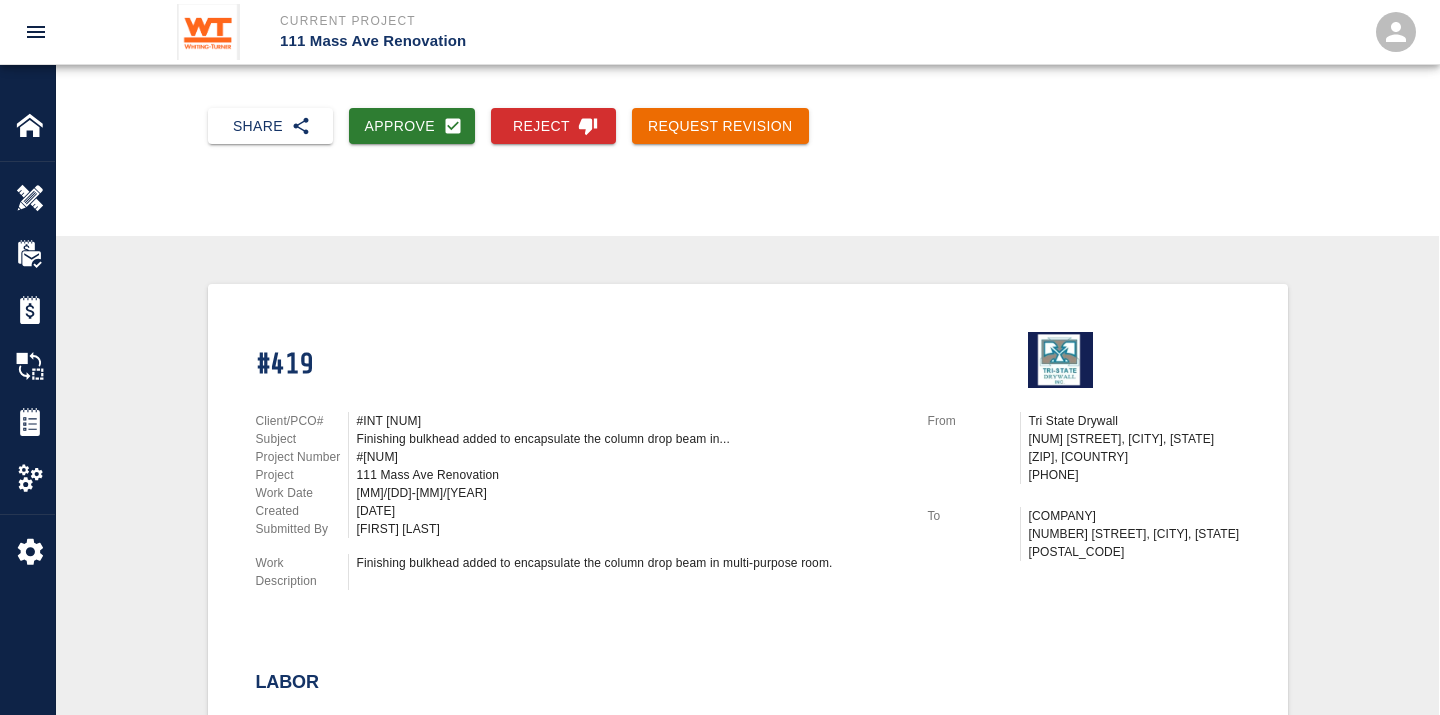 drag, startPoint x: 654, startPoint y: 554, endPoint x: 834, endPoint y: 577, distance: 181.4635 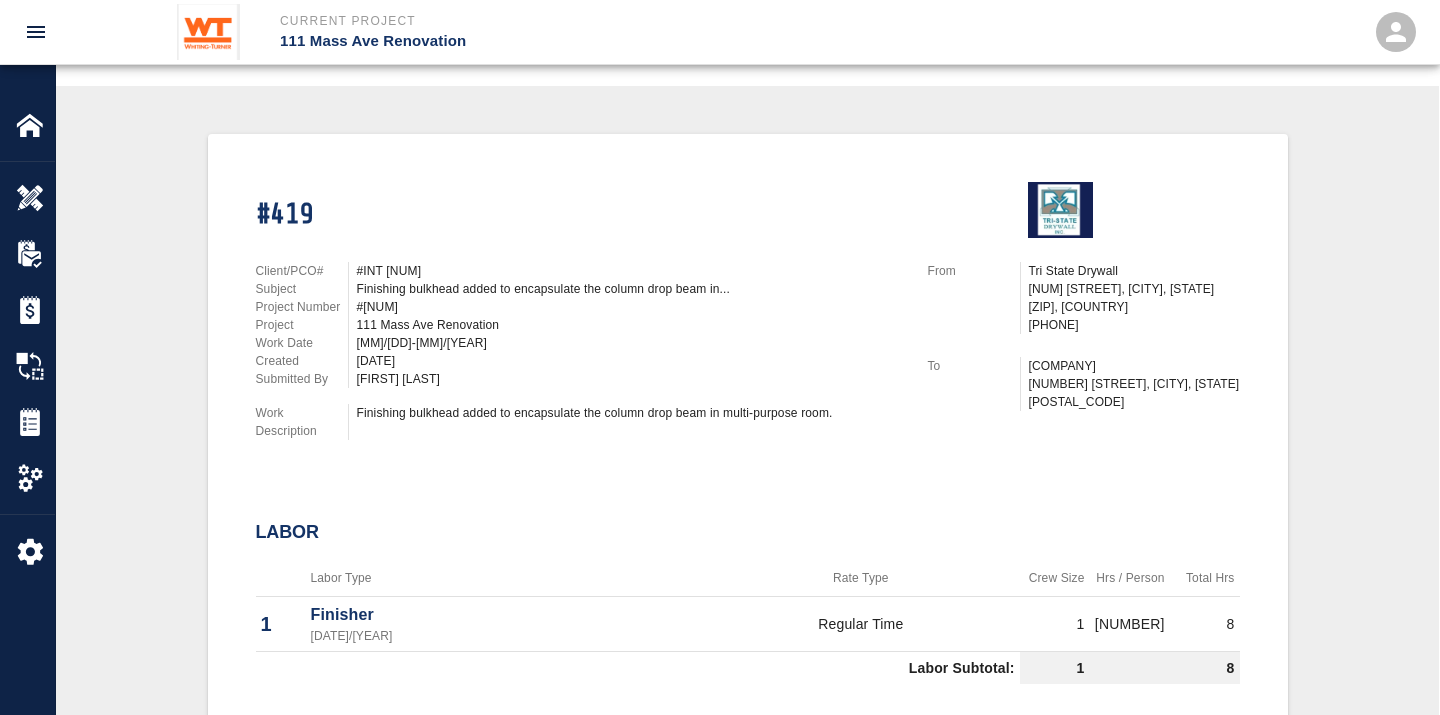 scroll, scrollTop: 333, scrollLeft: 0, axis: vertical 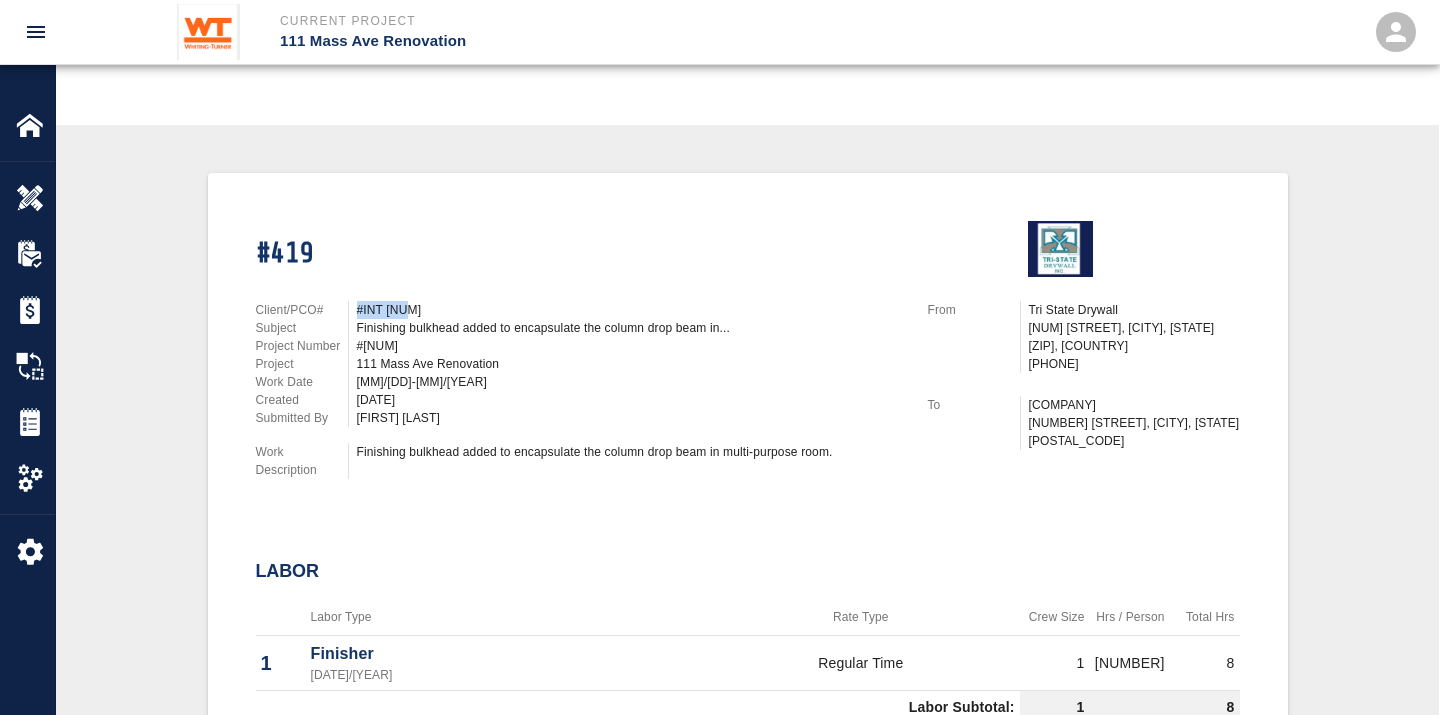 drag, startPoint x: 405, startPoint y: 298, endPoint x: 345, endPoint y: 306, distance: 60.530983 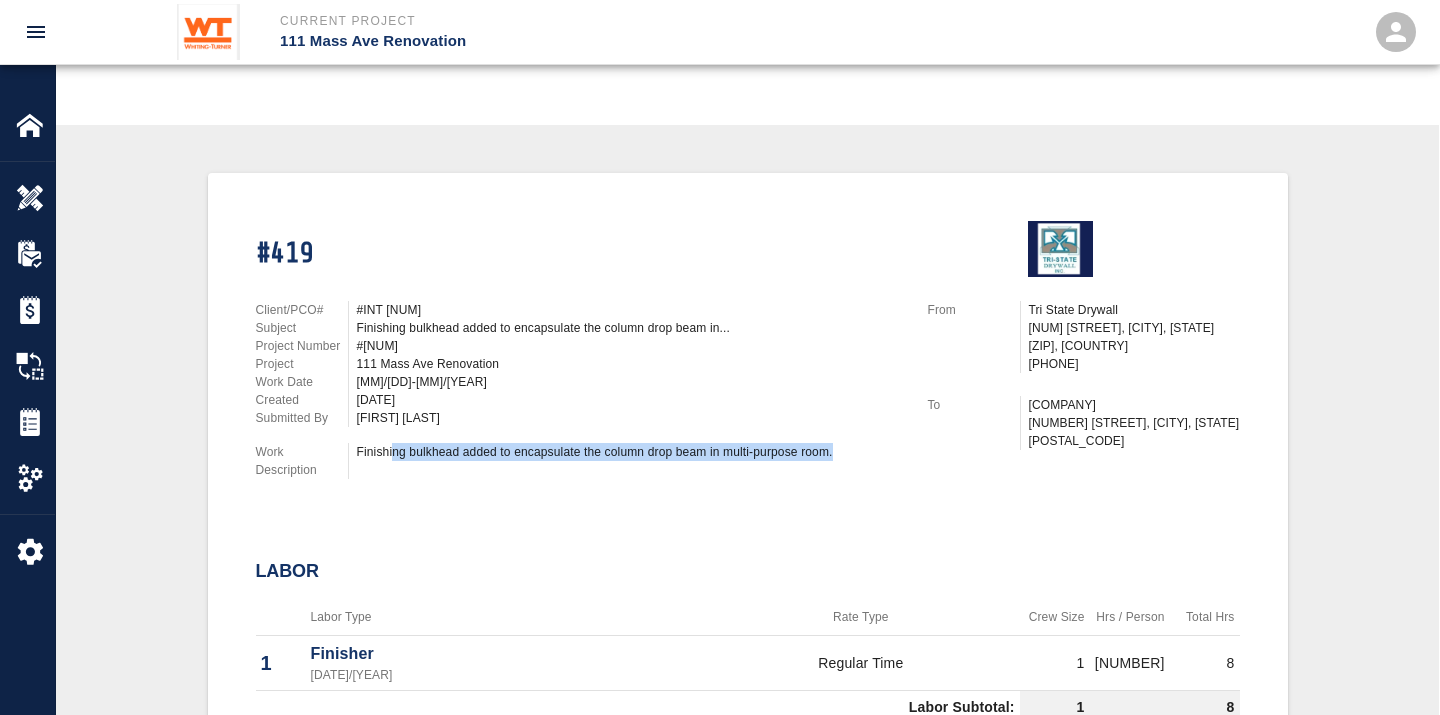 drag, startPoint x: 393, startPoint y: 445, endPoint x: 840, endPoint y: 441, distance: 447.01788 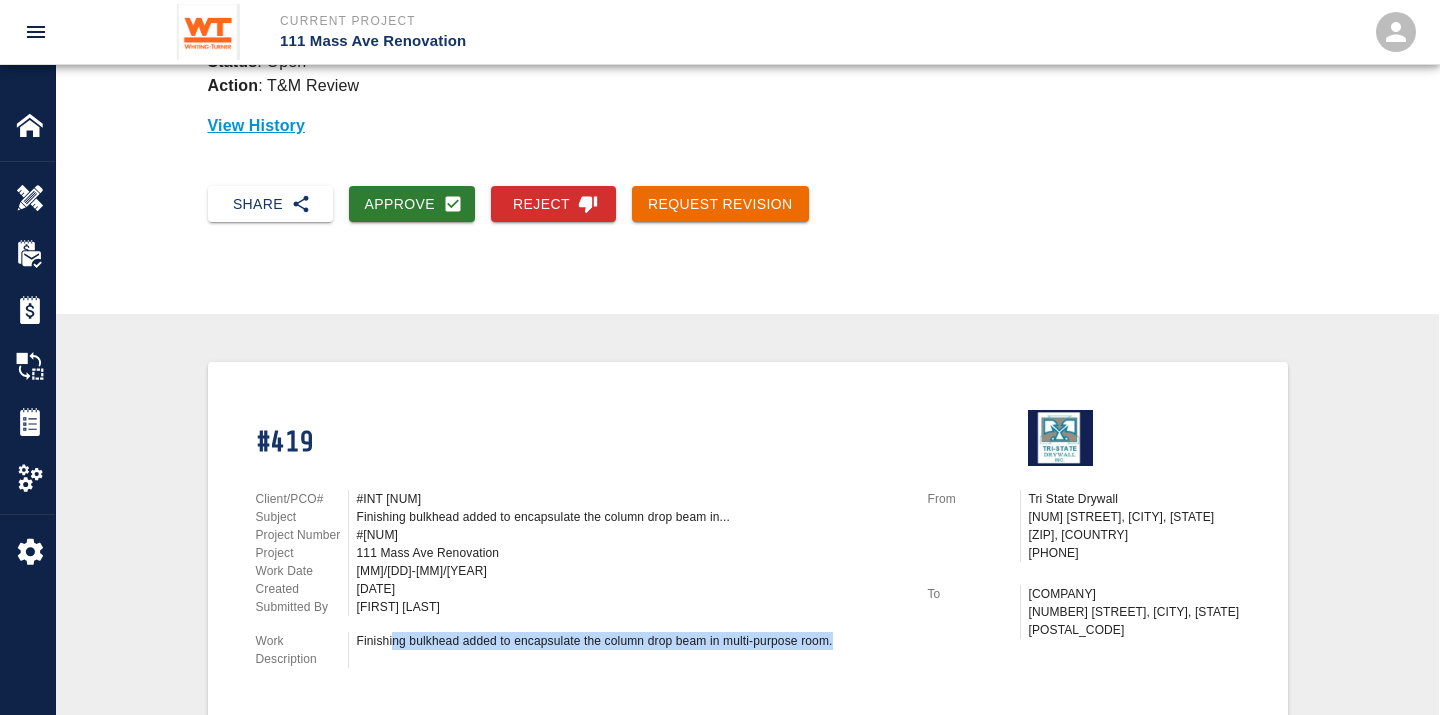 scroll, scrollTop: 111, scrollLeft: 0, axis: vertical 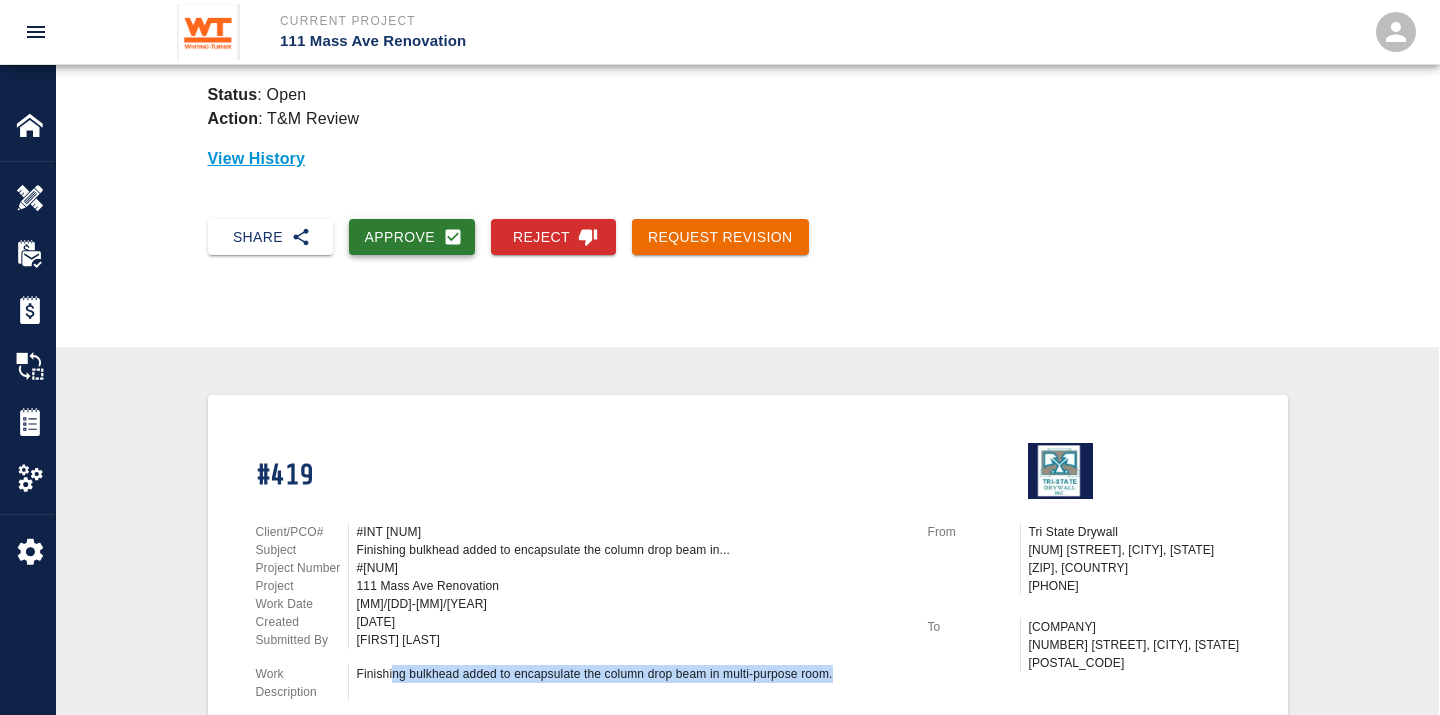click on "Approve" at bounding box center (412, 237) 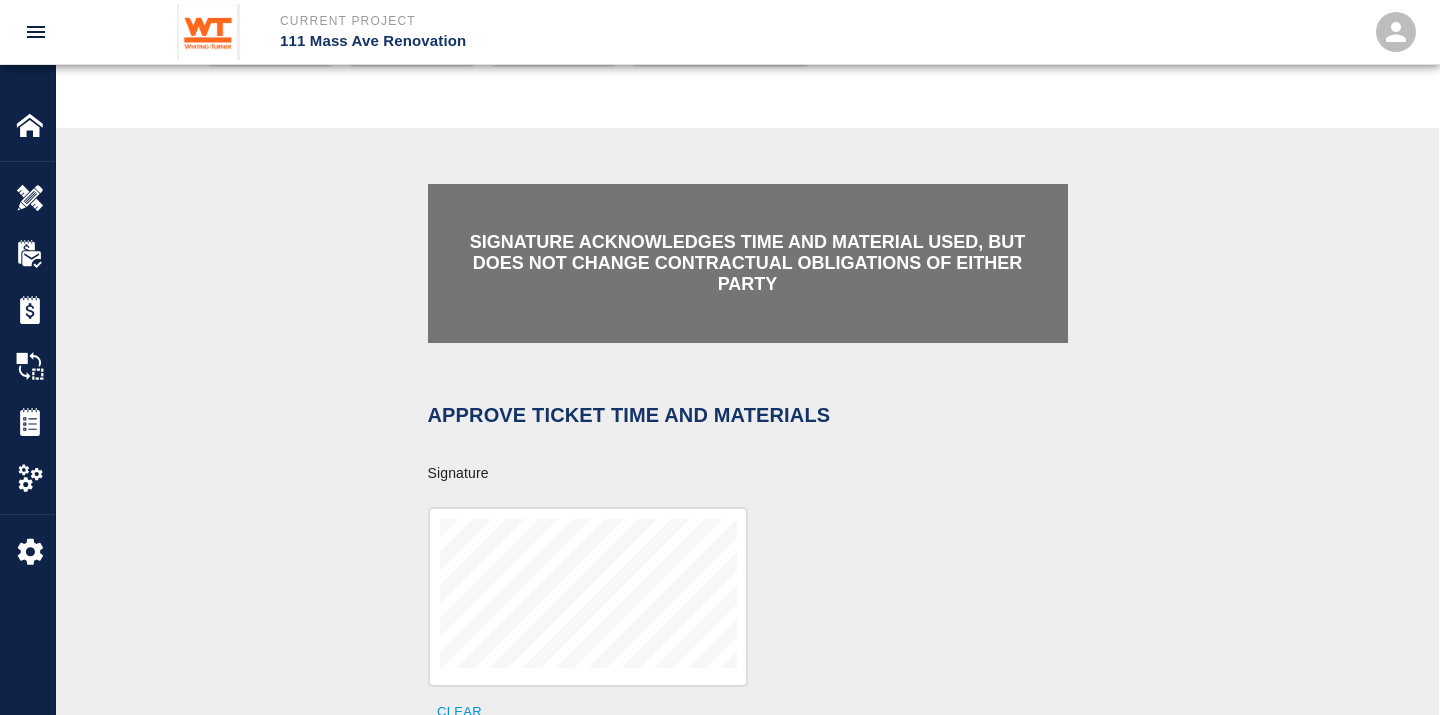 scroll, scrollTop: 555, scrollLeft: 0, axis: vertical 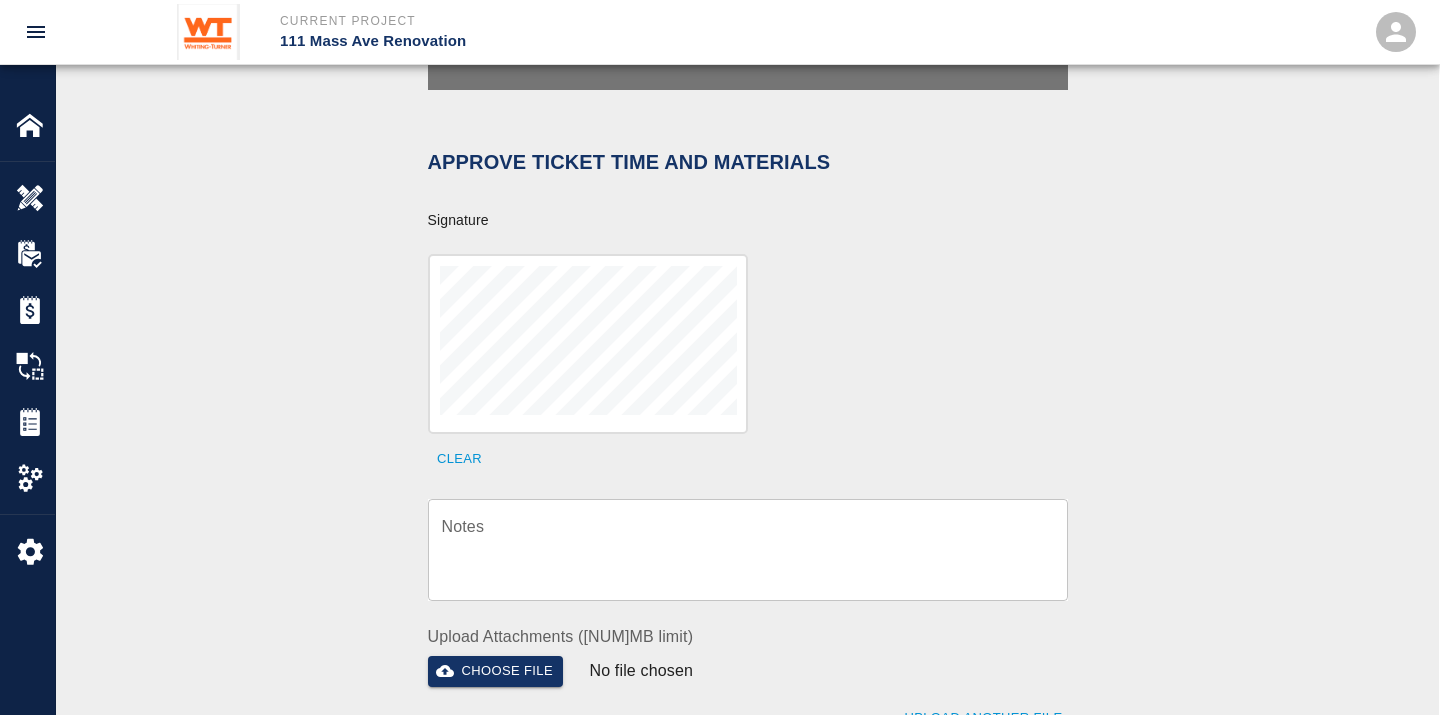 click on "Notes" at bounding box center [748, 549] 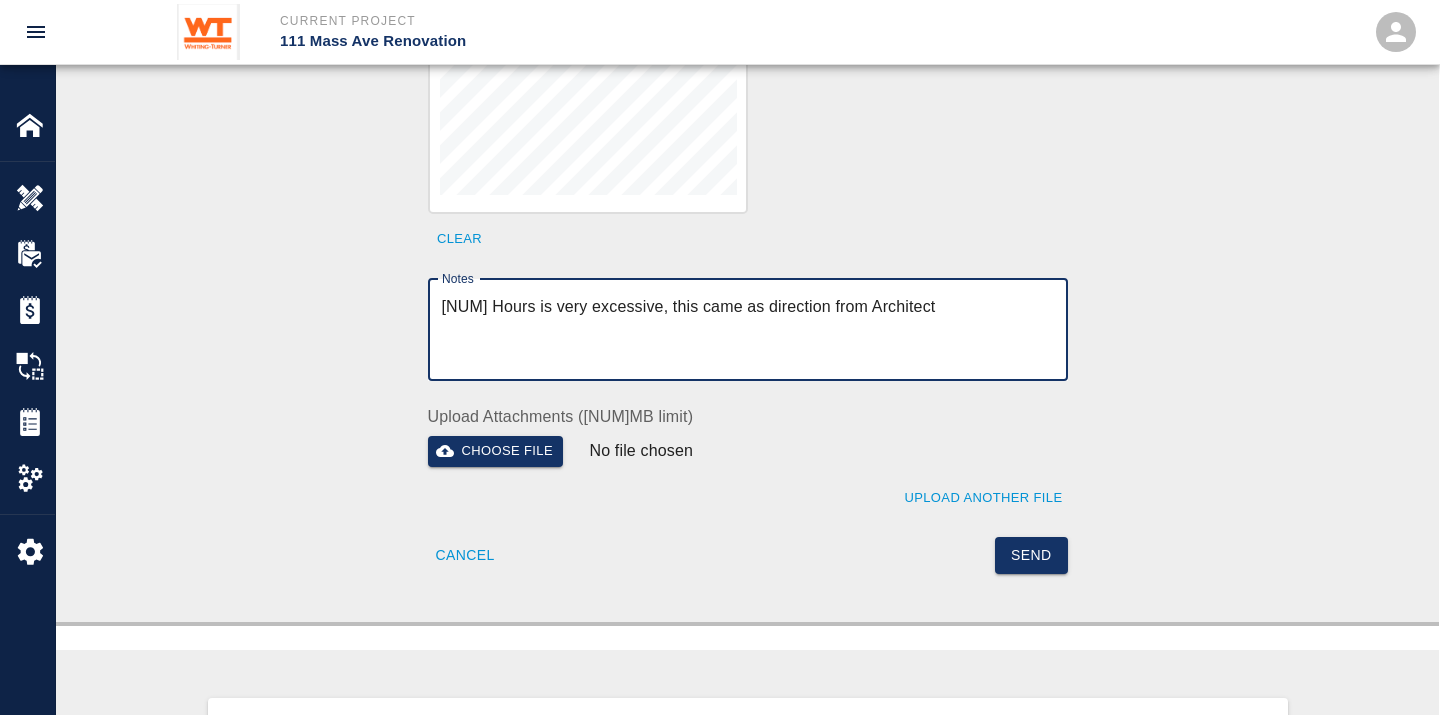 scroll, scrollTop: 777, scrollLeft: 0, axis: vertical 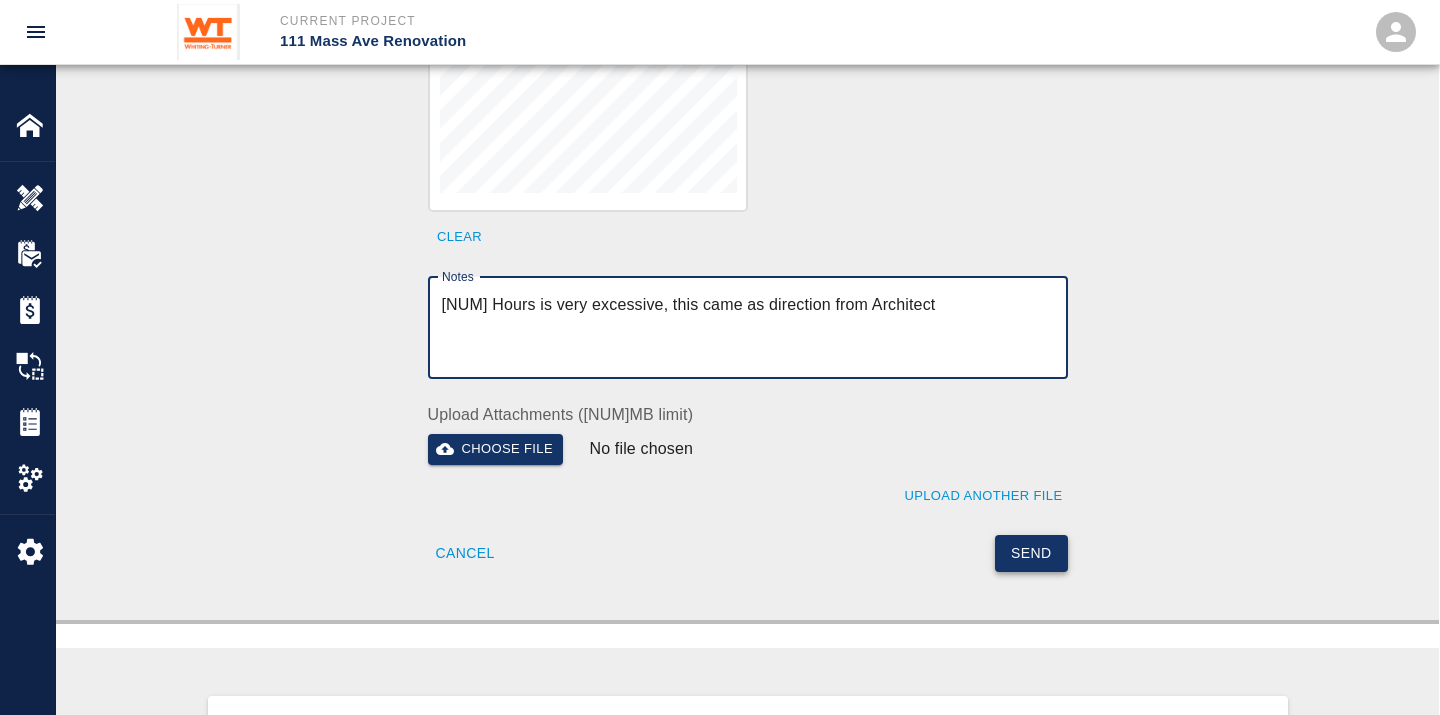 type on "[NUM] Hours is very excessive, this came as direction from Architect" 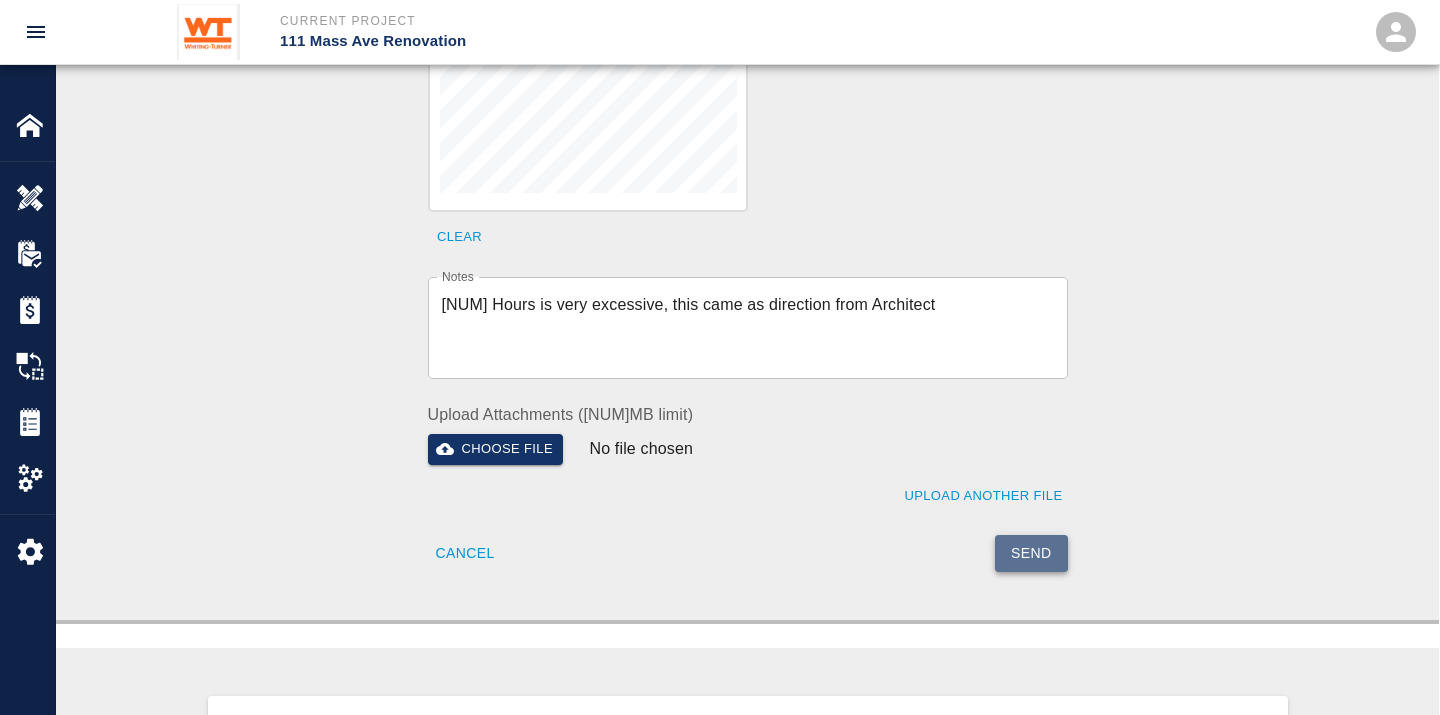 click on "Send" at bounding box center (1031, 553) 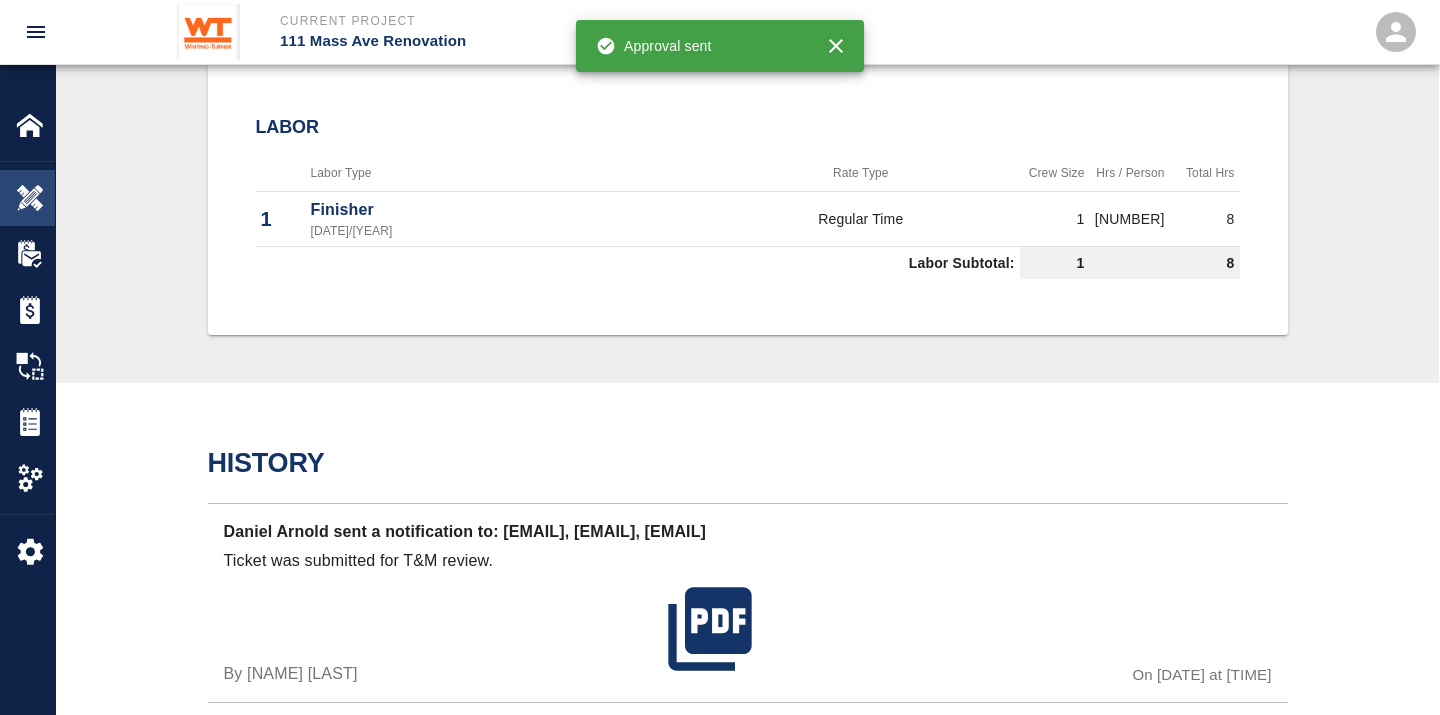 click at bounding box center [30, 198] 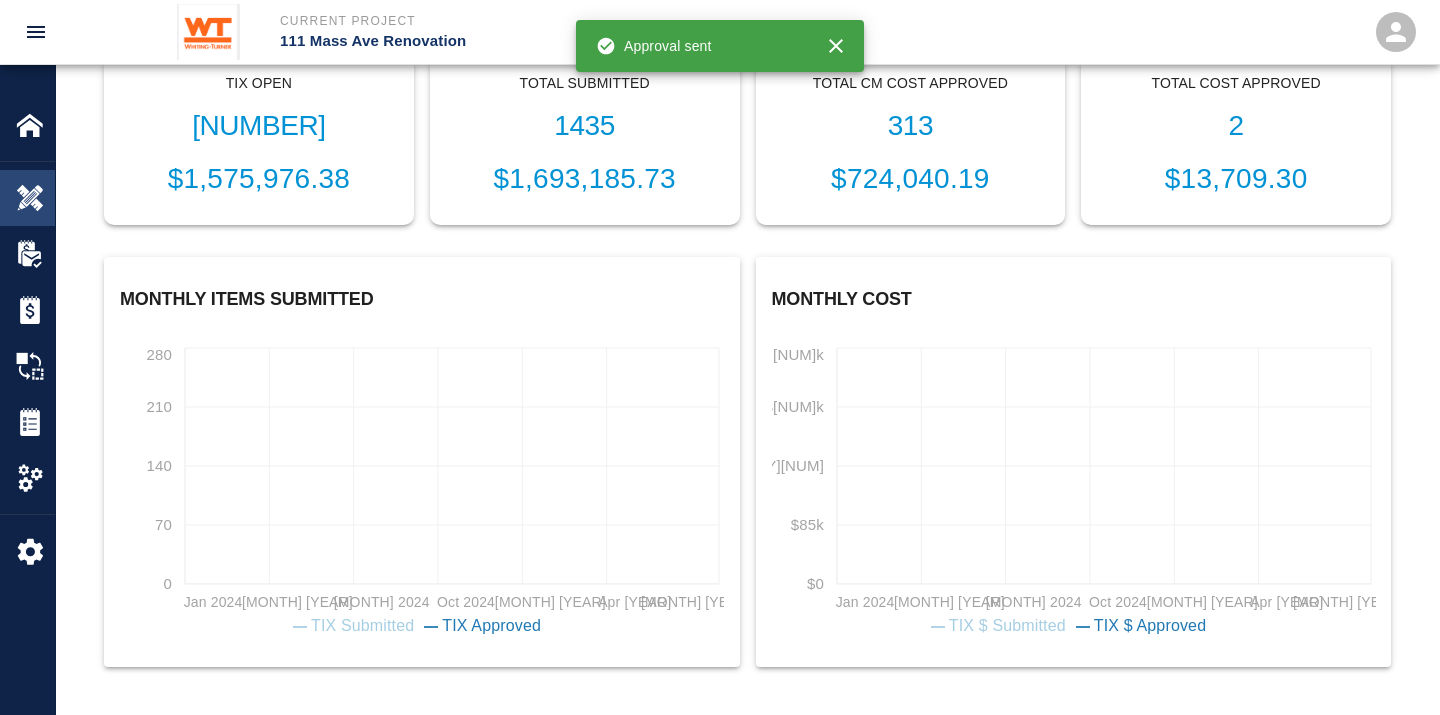 scroll, scrollTop: 678, scrollLeft: 0, axis: vertical 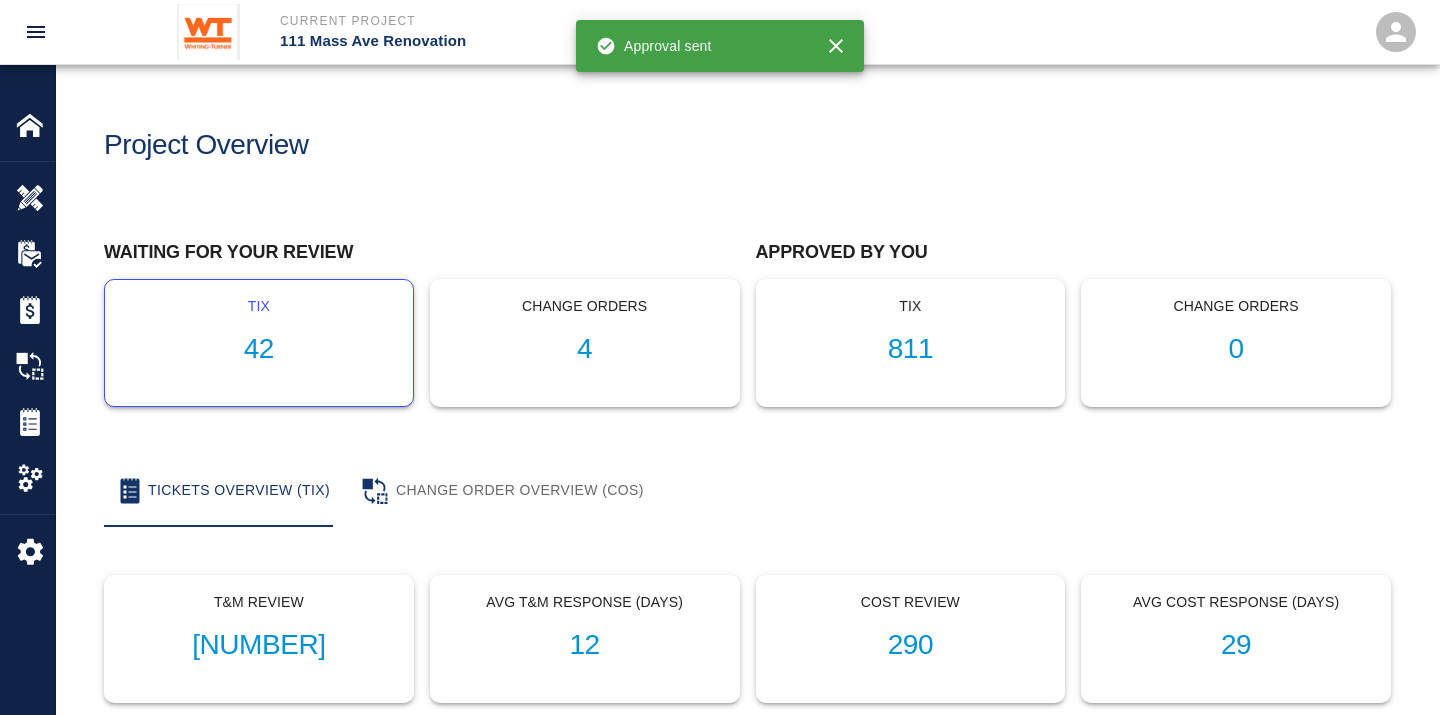 click on "42" at bounding box center (259, 349) 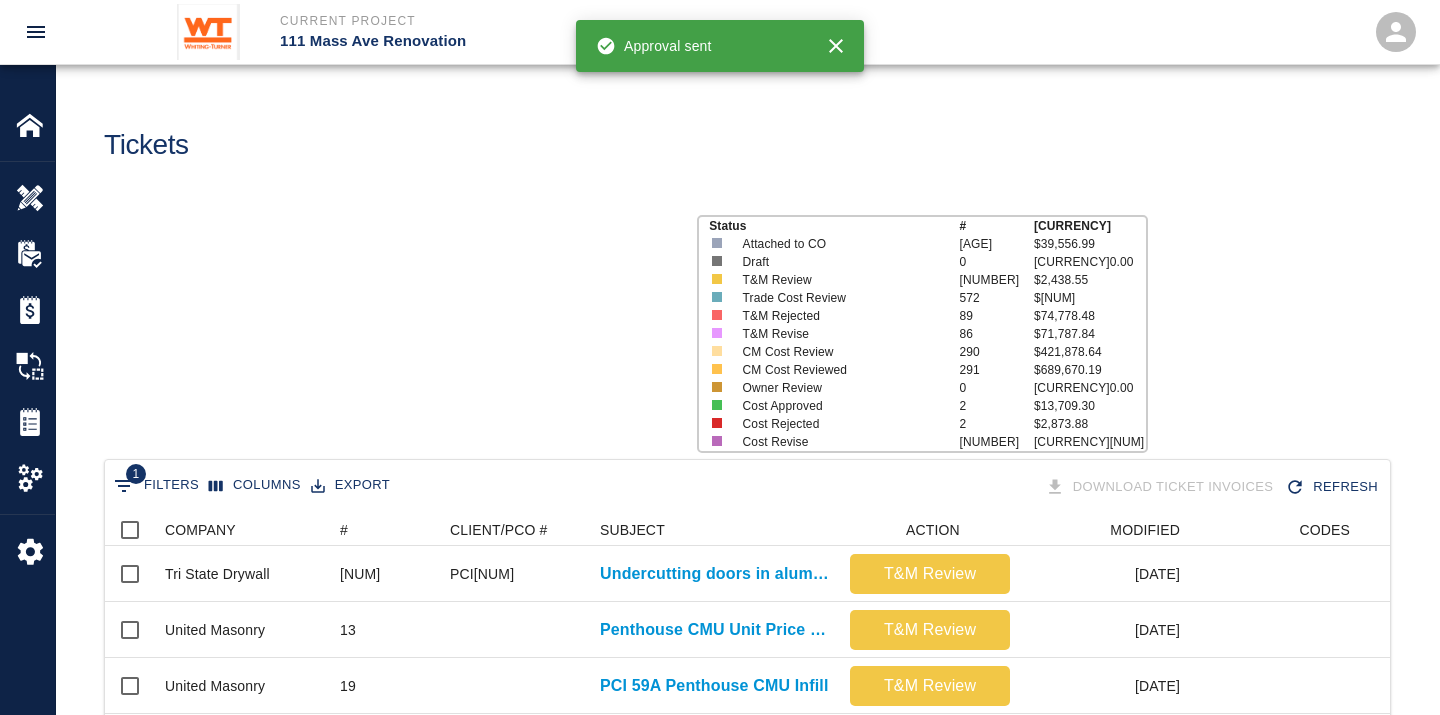 scroll, scrollTop: 17, scrollLeft: 17, axis: both 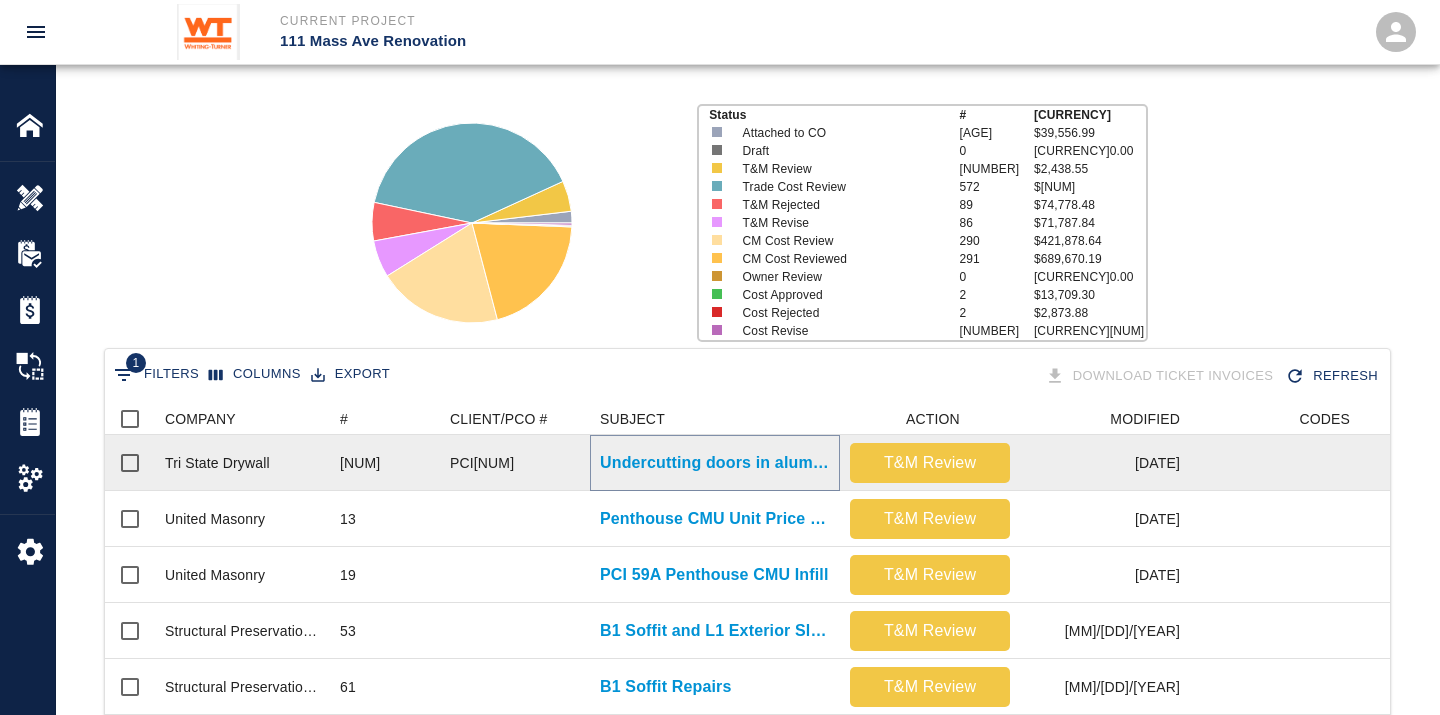 click on "Undercutting doors in aluminum frames on 6th floor" at bounding box center [715, 463] 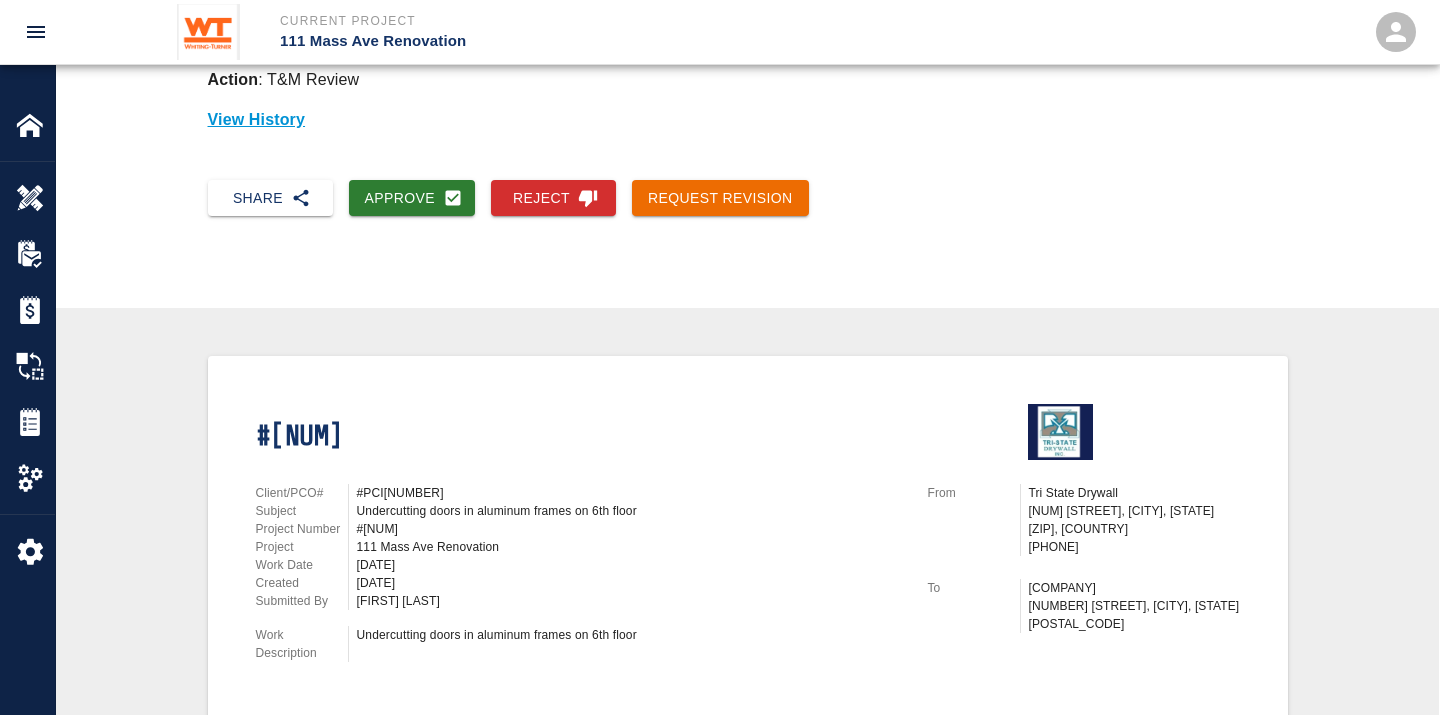 scroll, scrollTop: 111, scrollLeft: 0, axis: vertical 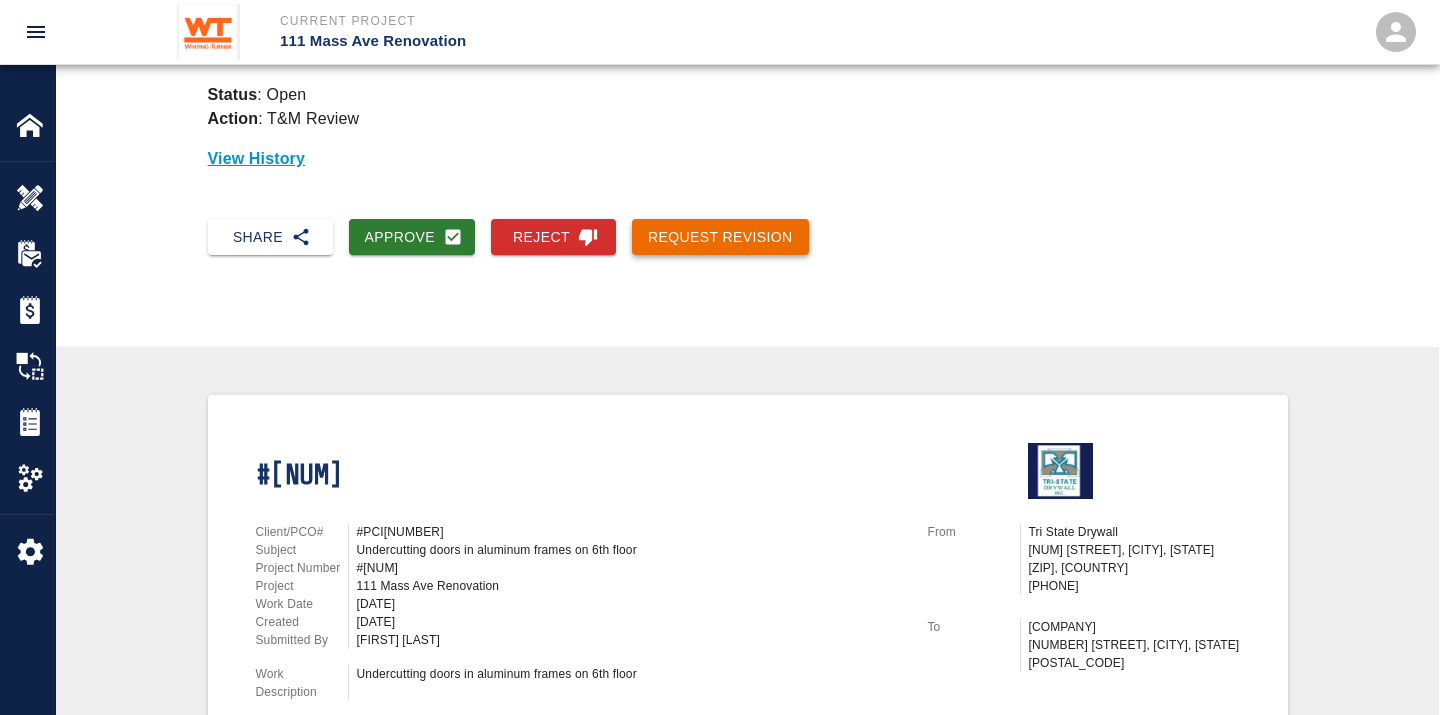 click on "Request Revision" at bounding box center [720, 237] 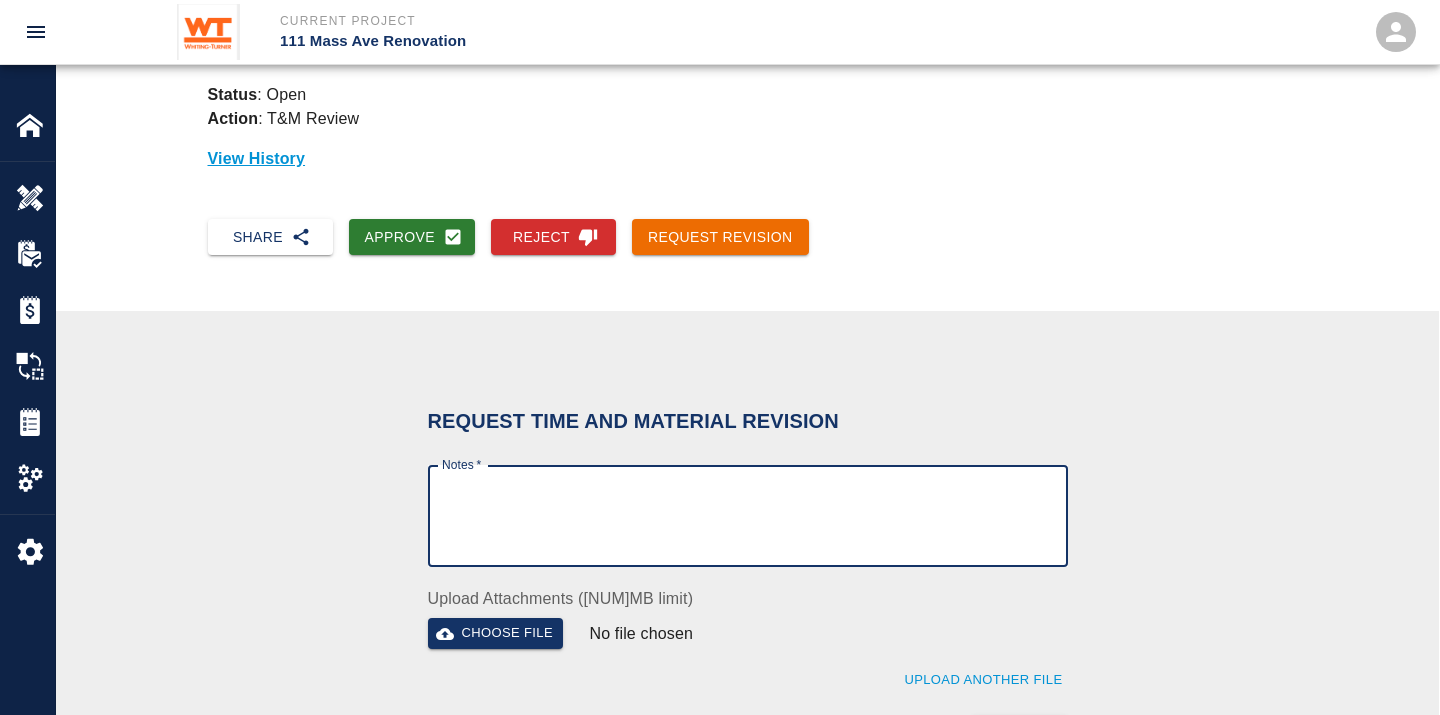 click on "Notes   *" at bounding box center [748, 516] 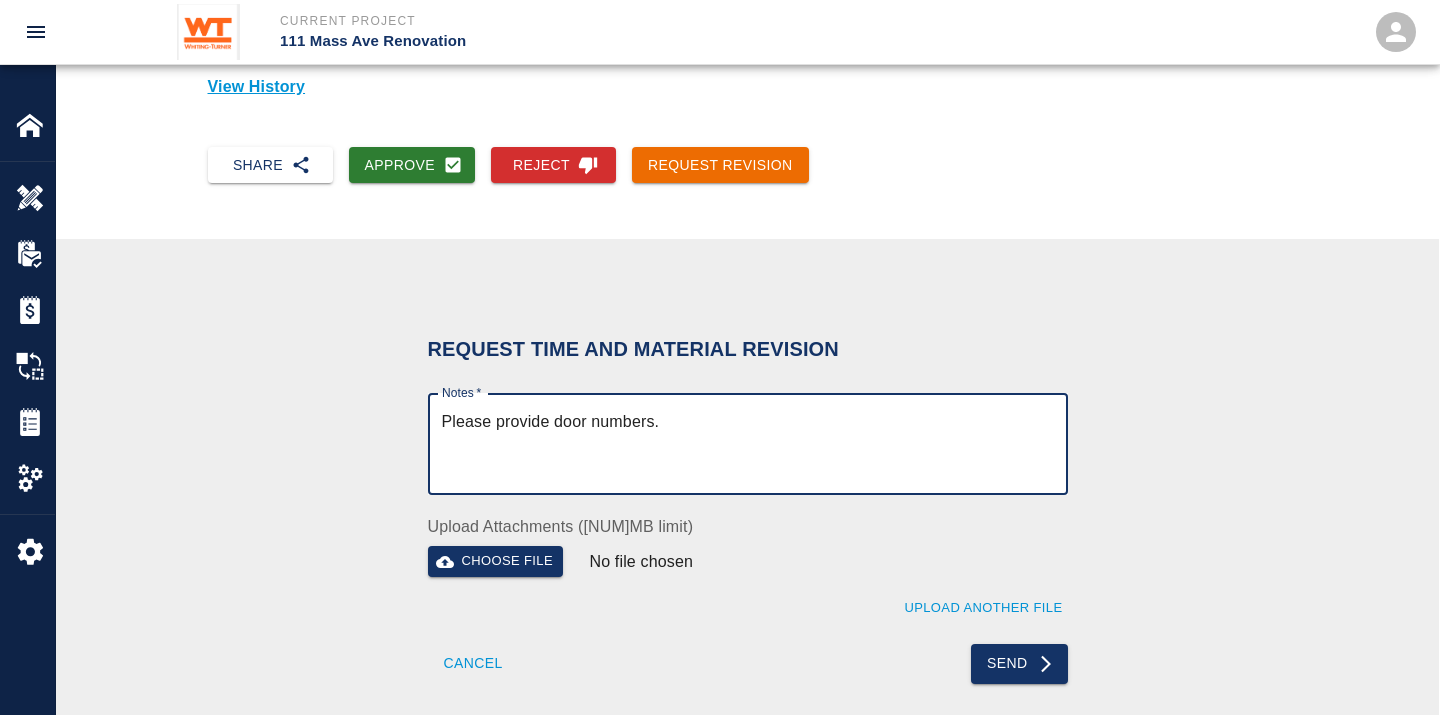 scroll, scrollTop: 222, scrollLeft: 0, axis: vertical 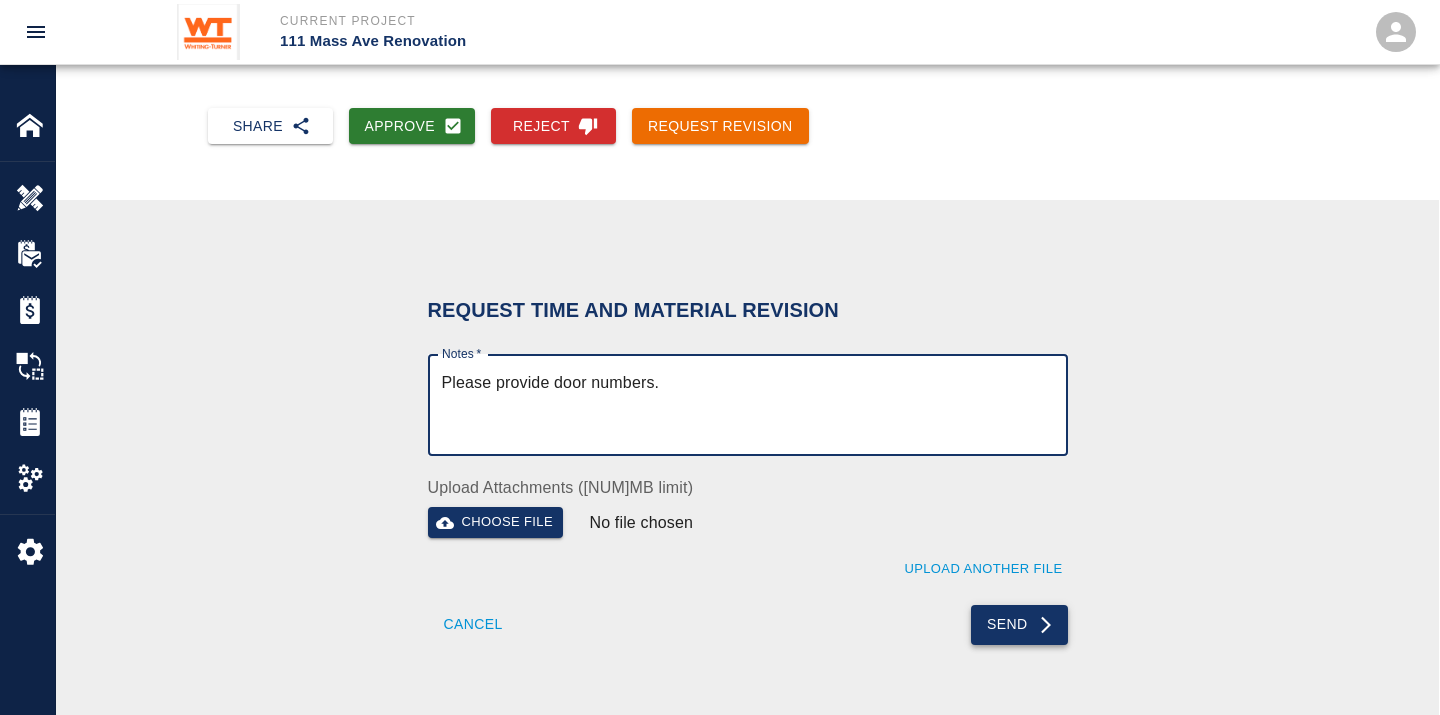 type on "Please provide door numbers." 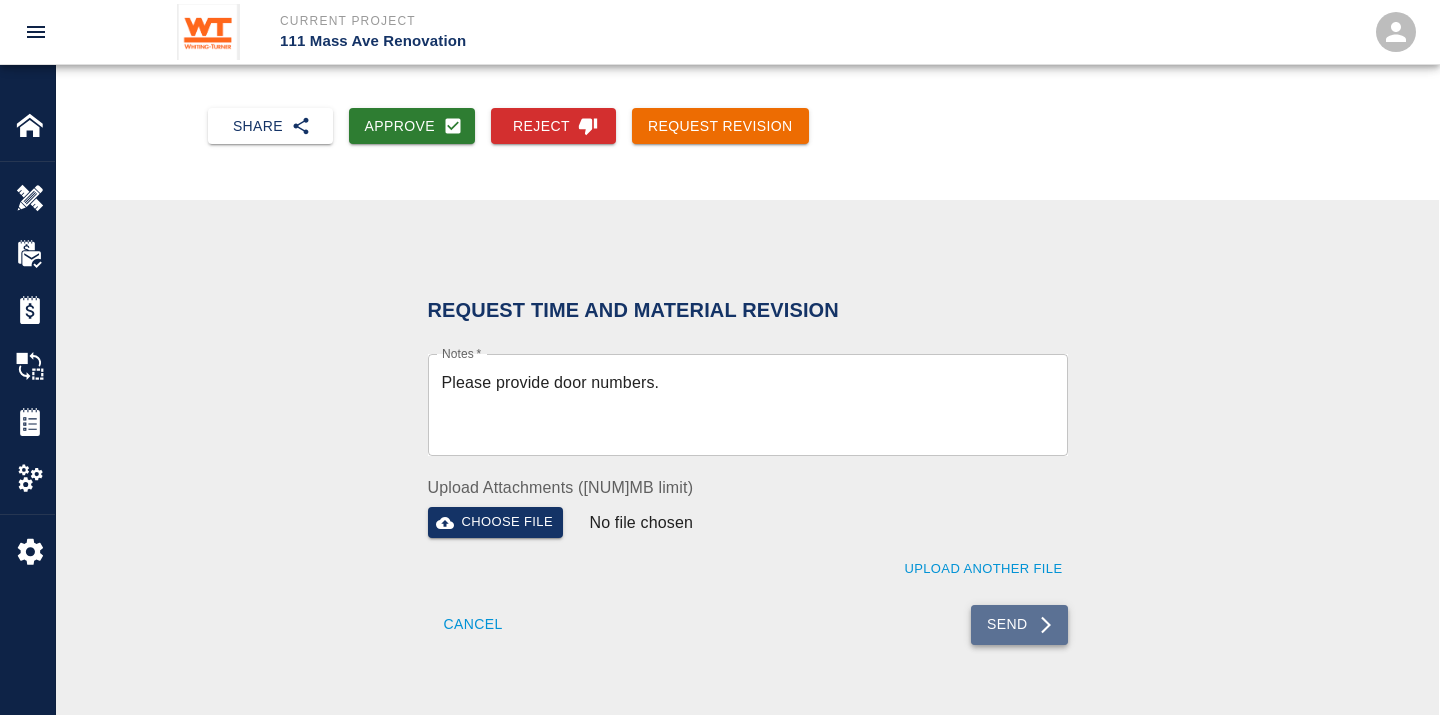 click on "Send" at bounding box center (1019, 625) 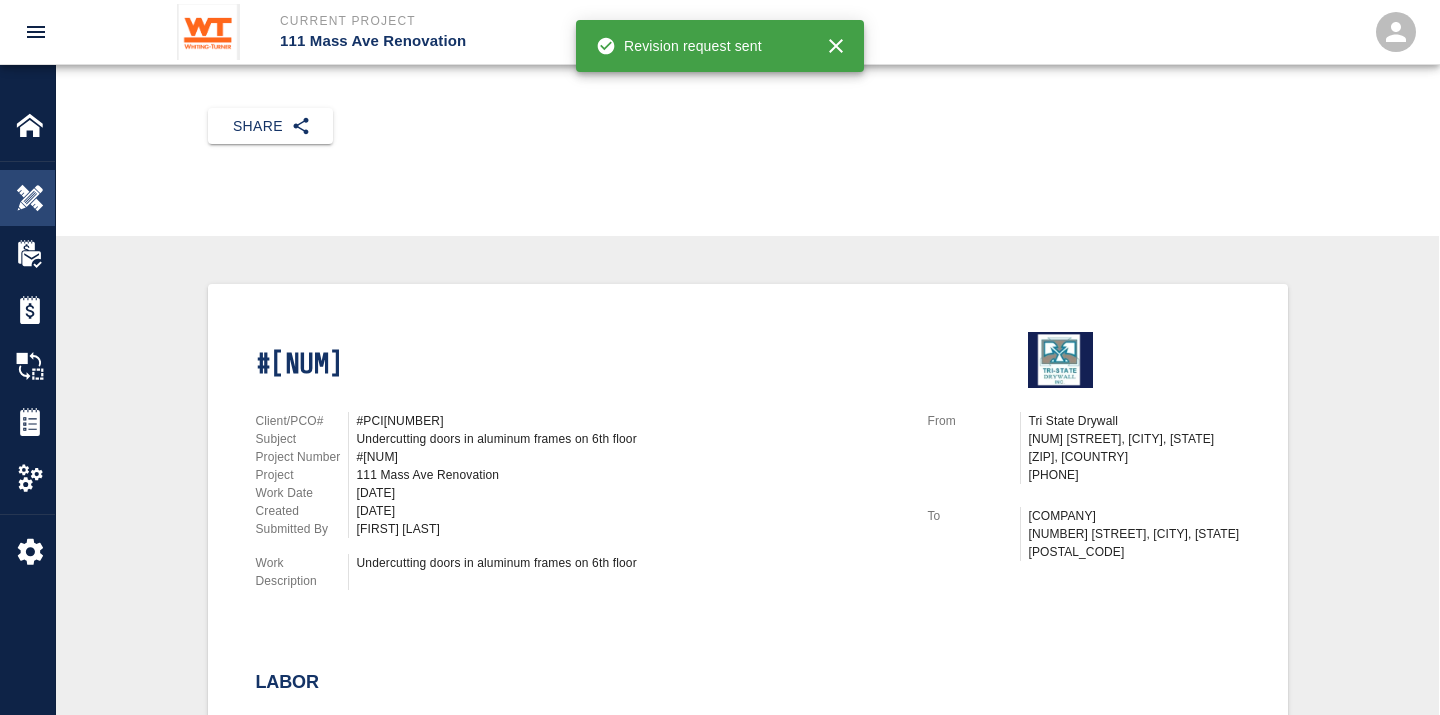 click at bounding box center [30, 198] 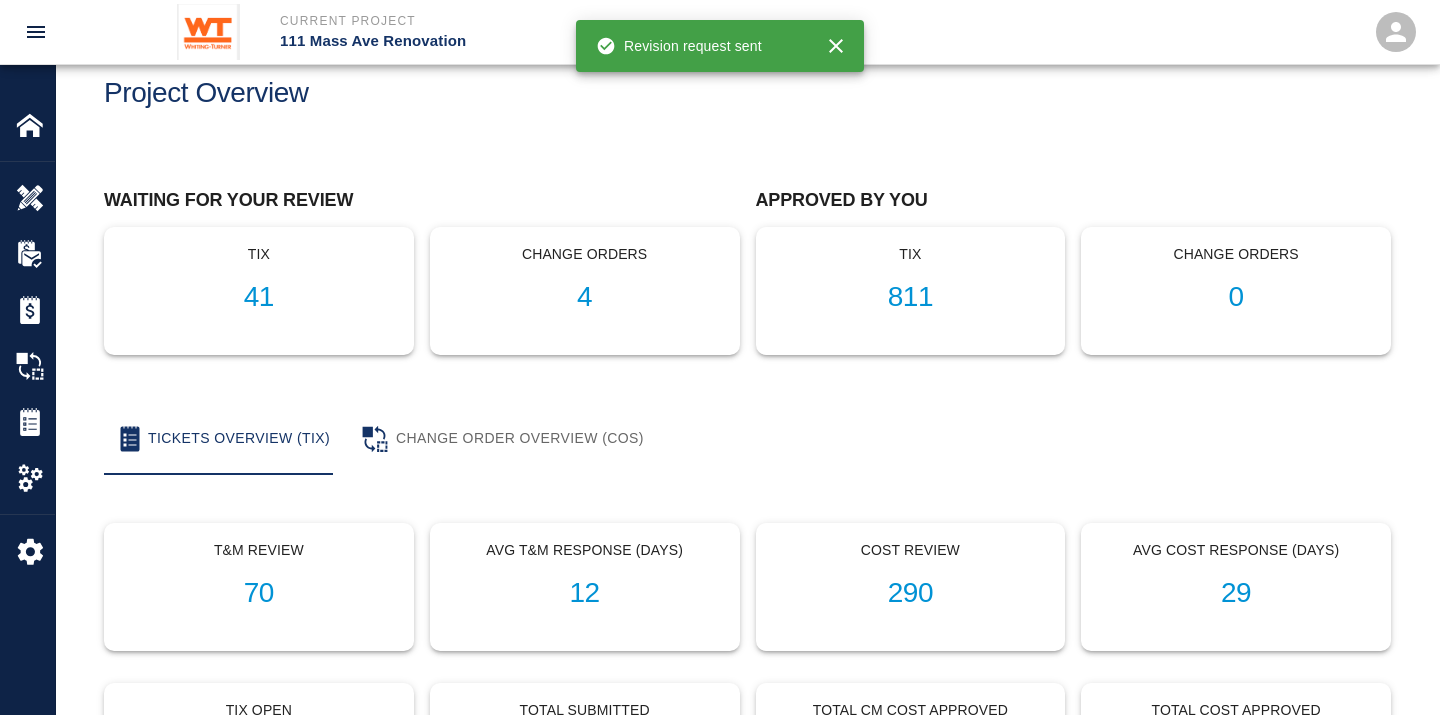 scroll, scrollTop: 0, scrollLeft: 0, axis: both 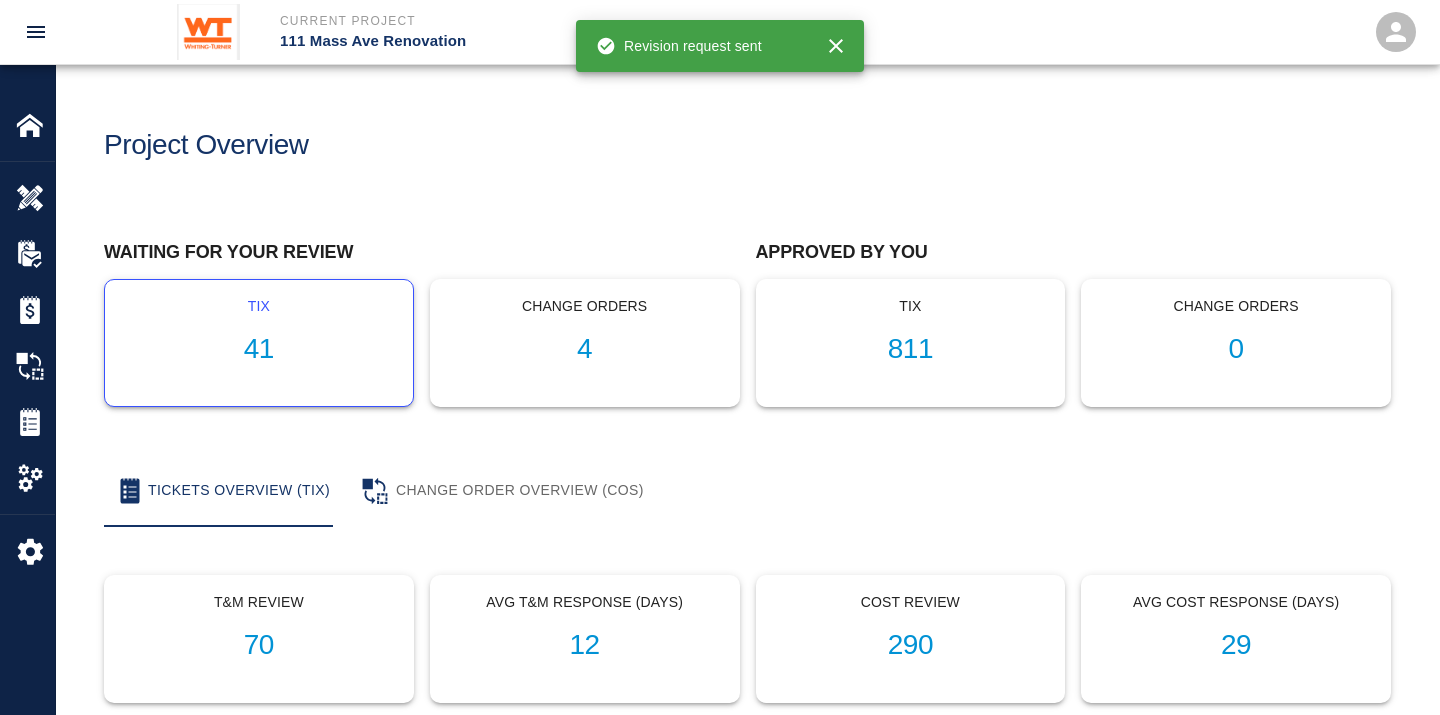 click on "41" at bounding box center (259, 349) 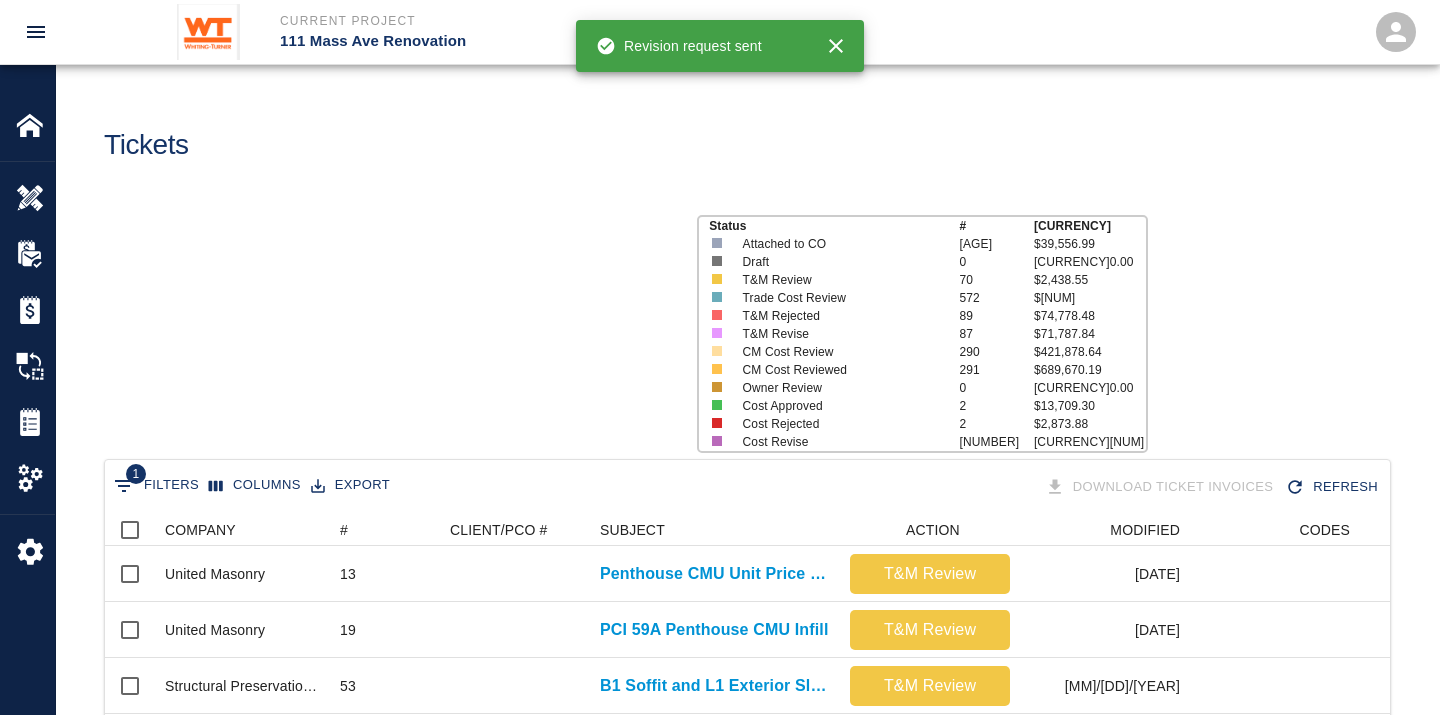 scroll, scrollTop: 17, scrollLeft: 17, axis: both 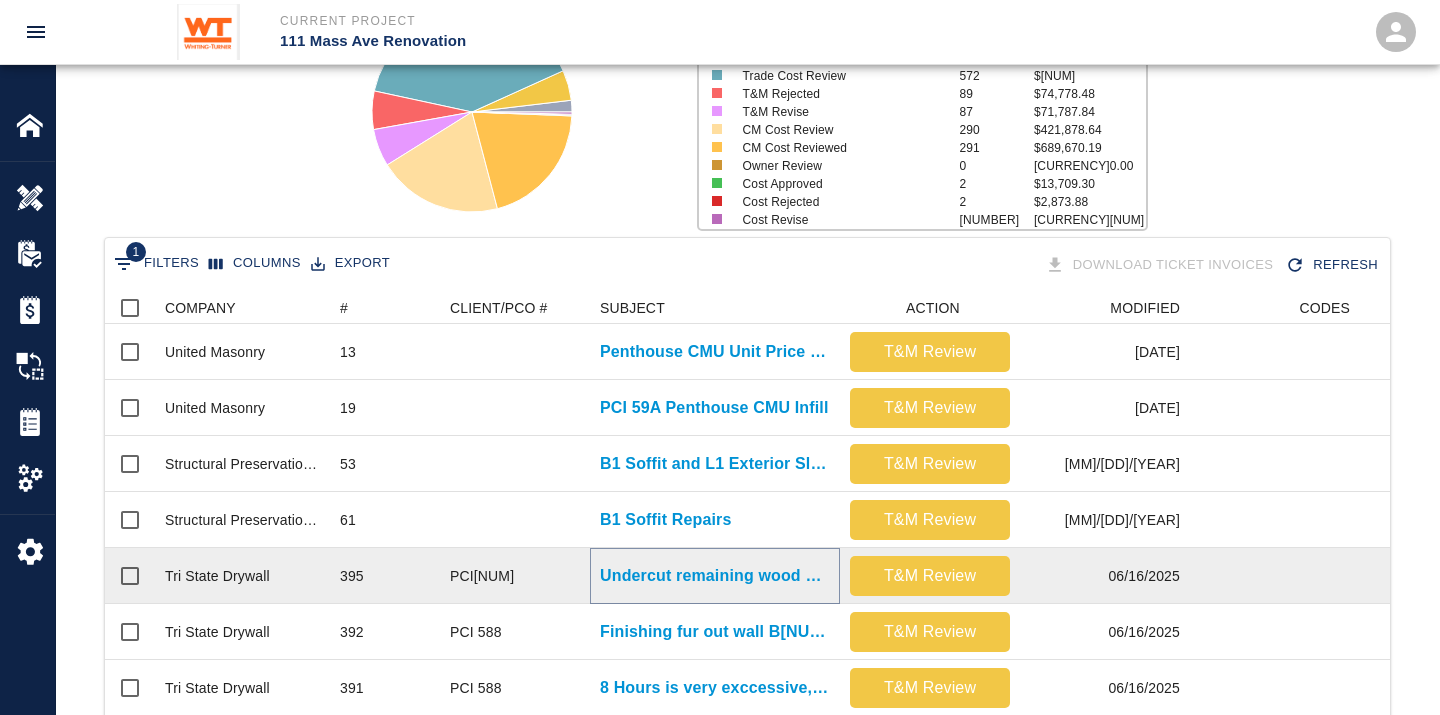 click on "Undercut remaining wood doors on 8th floor installed in S...." at bounding box center (715, 576) 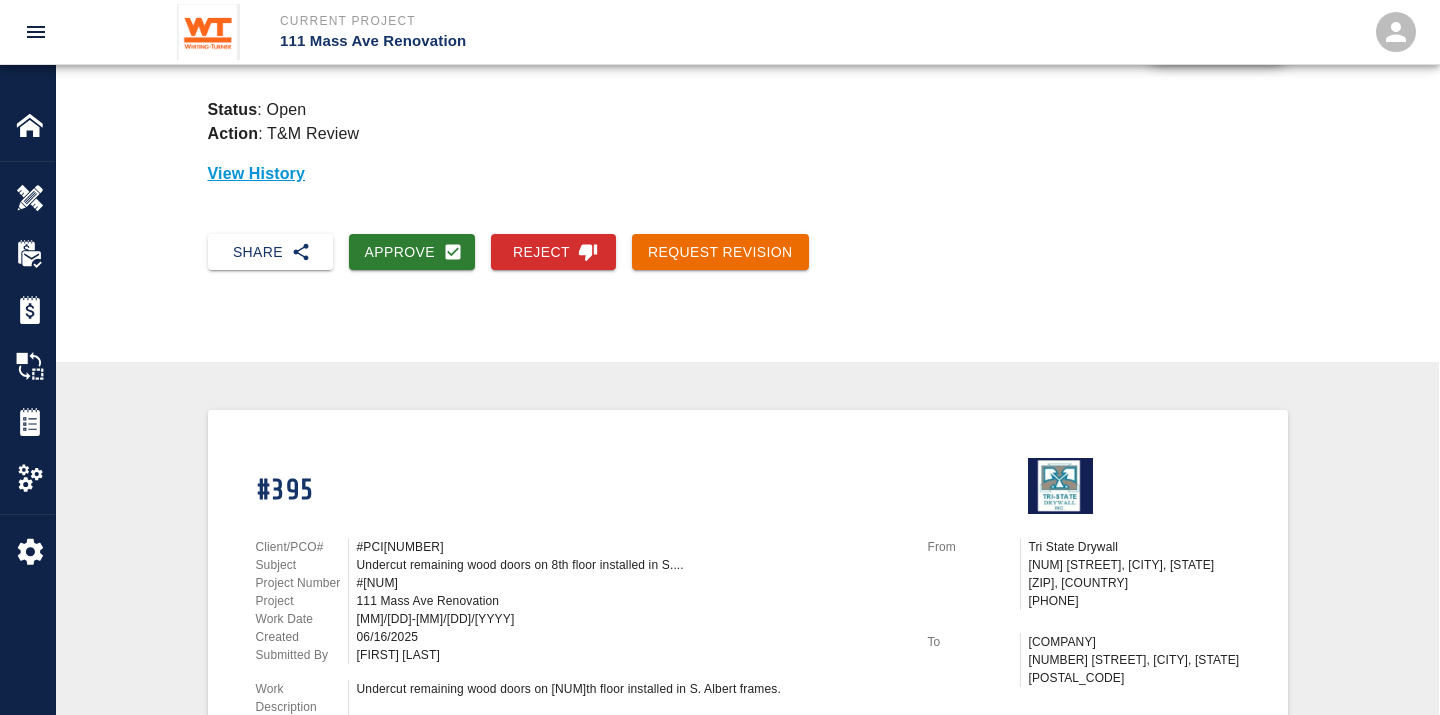 scroll, scrollTop: 222, scrollLeft: 0, axis: vertical 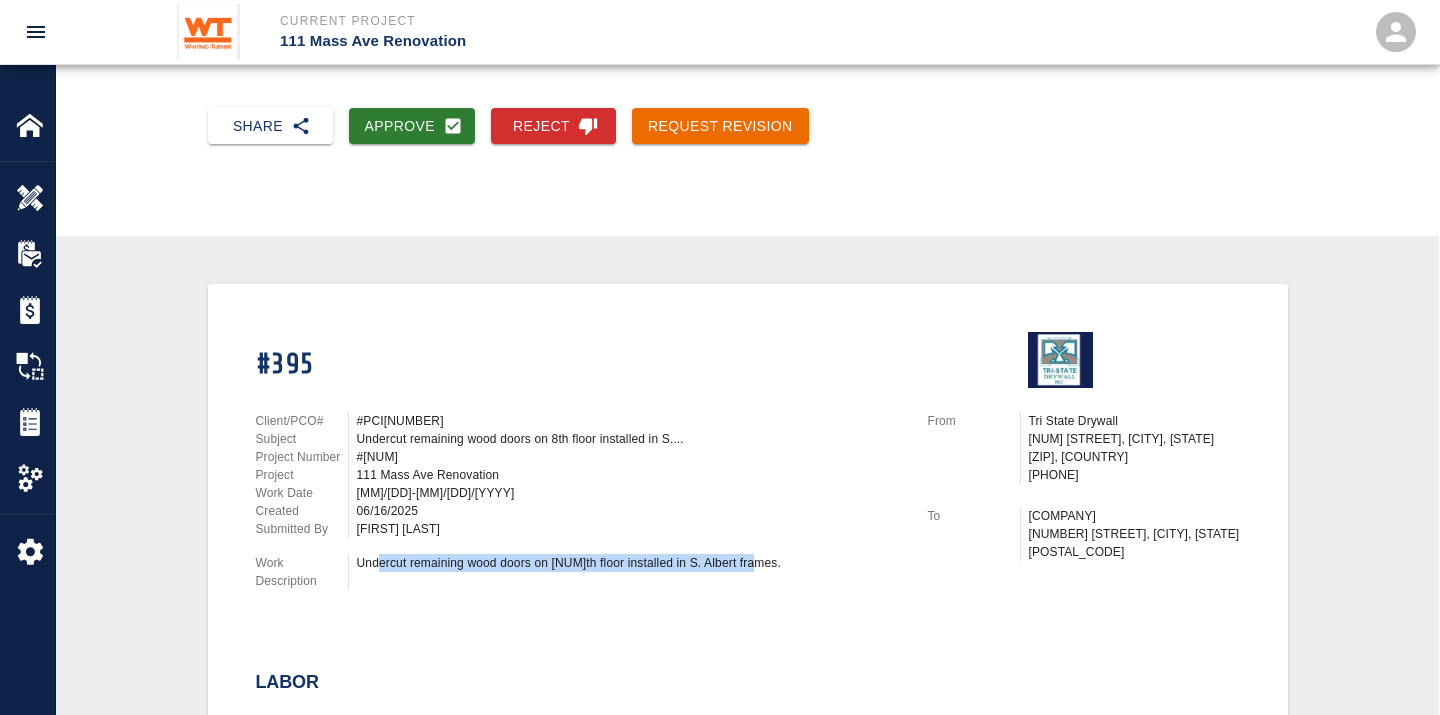 drag, startPoint x: 375, startPoint y: 554, endPoint x: 767, endPoint y: 563, distance: 392.1033 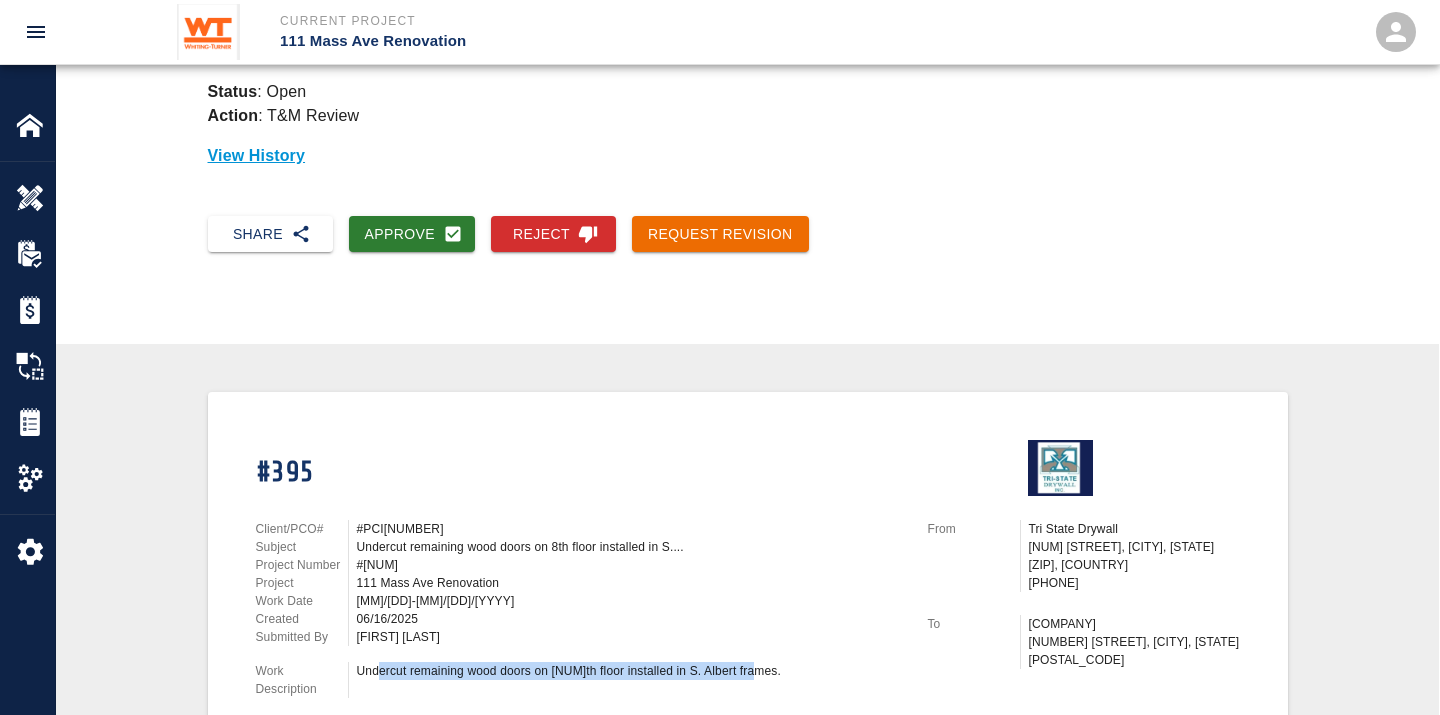 scroll, scrollTop: 111, scrollLeft: 0, axis: vertical 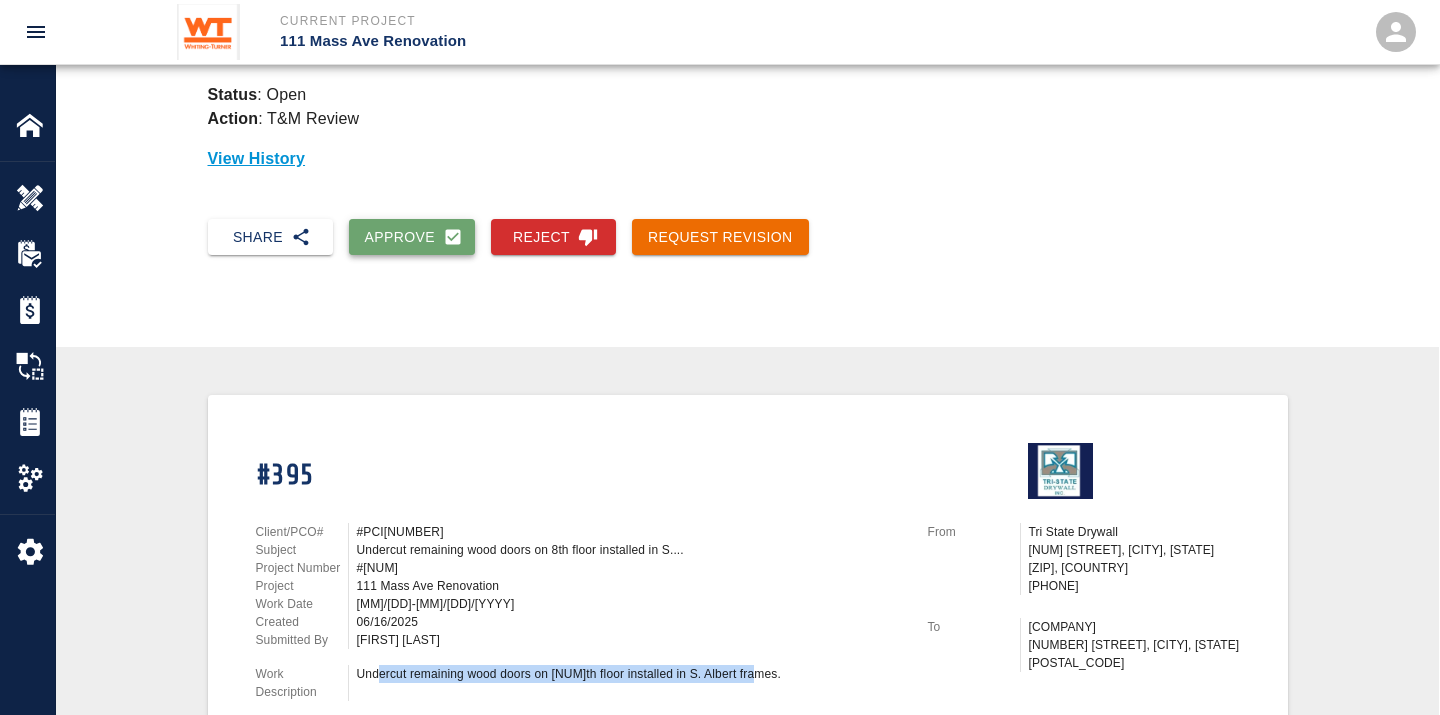 click on "Approve" at bounding box center (412, 237) 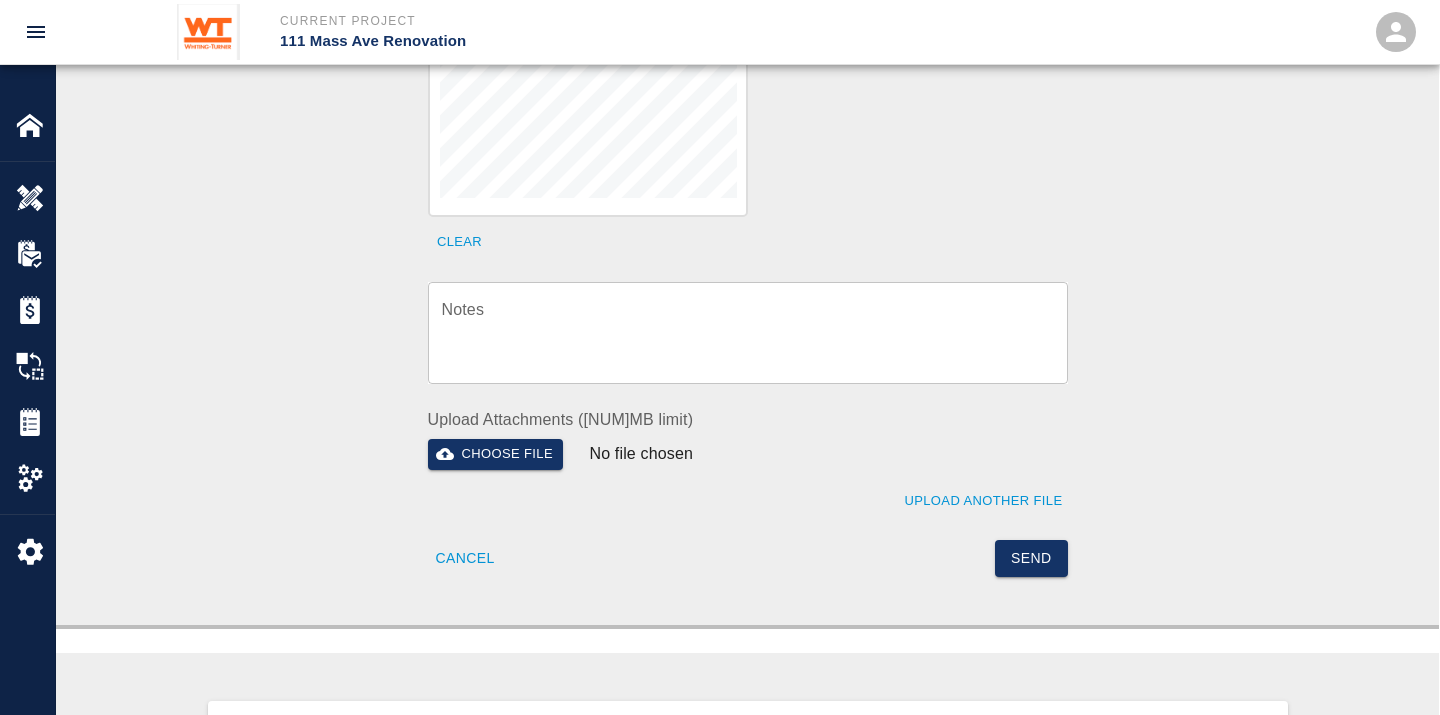 scroll, scrollTop: 777, scrollLeft: 0, axis: vertical 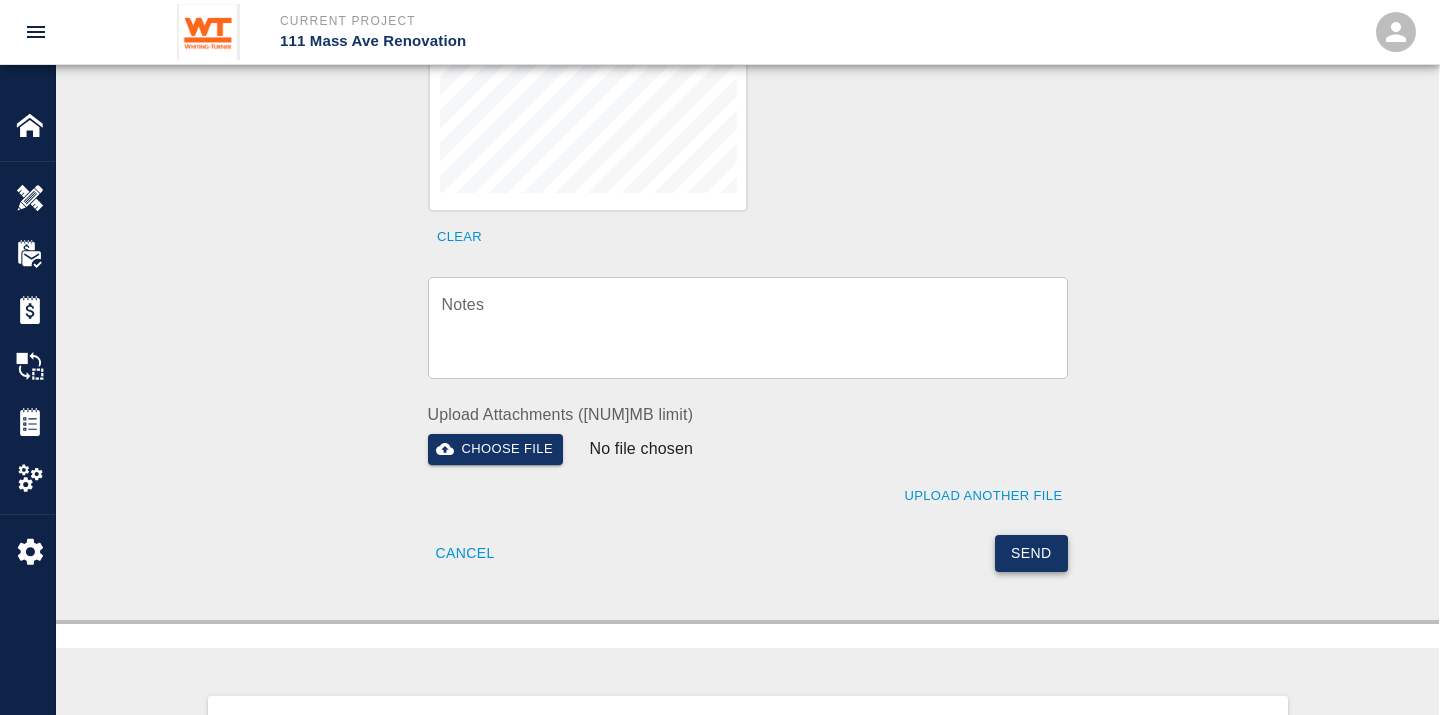 click on "Send" at bounding box center [1031, 553] 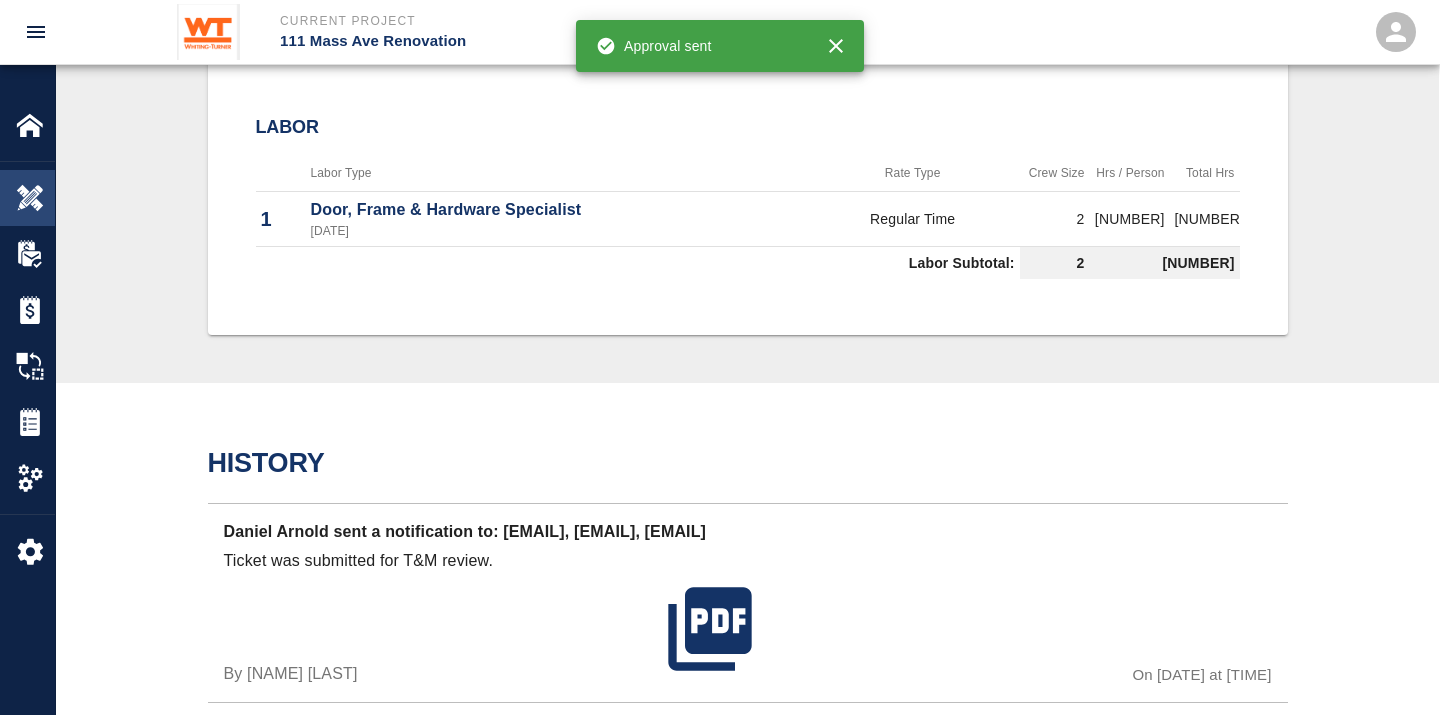 click at bounding box center (30, 198) 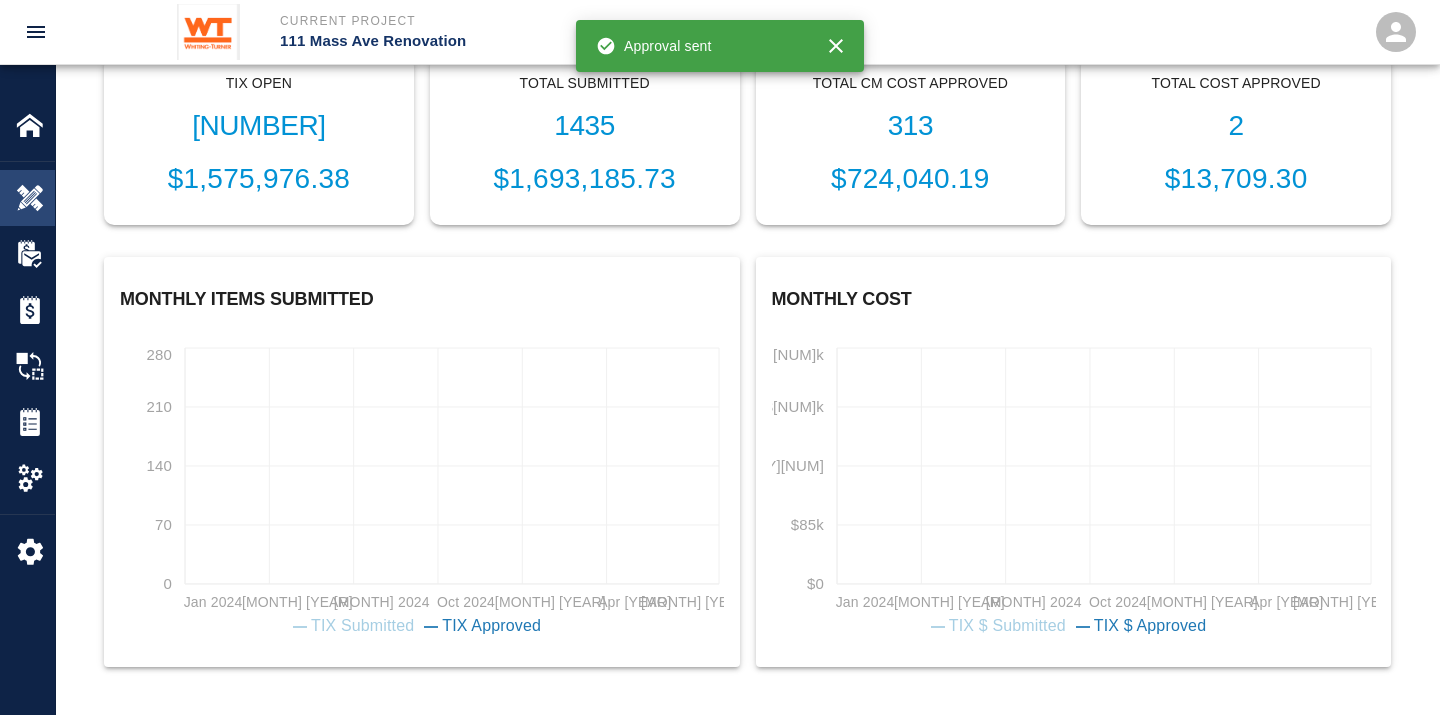 scroll, scrollTop: 678, scrollLeft: 0, axis: vertical 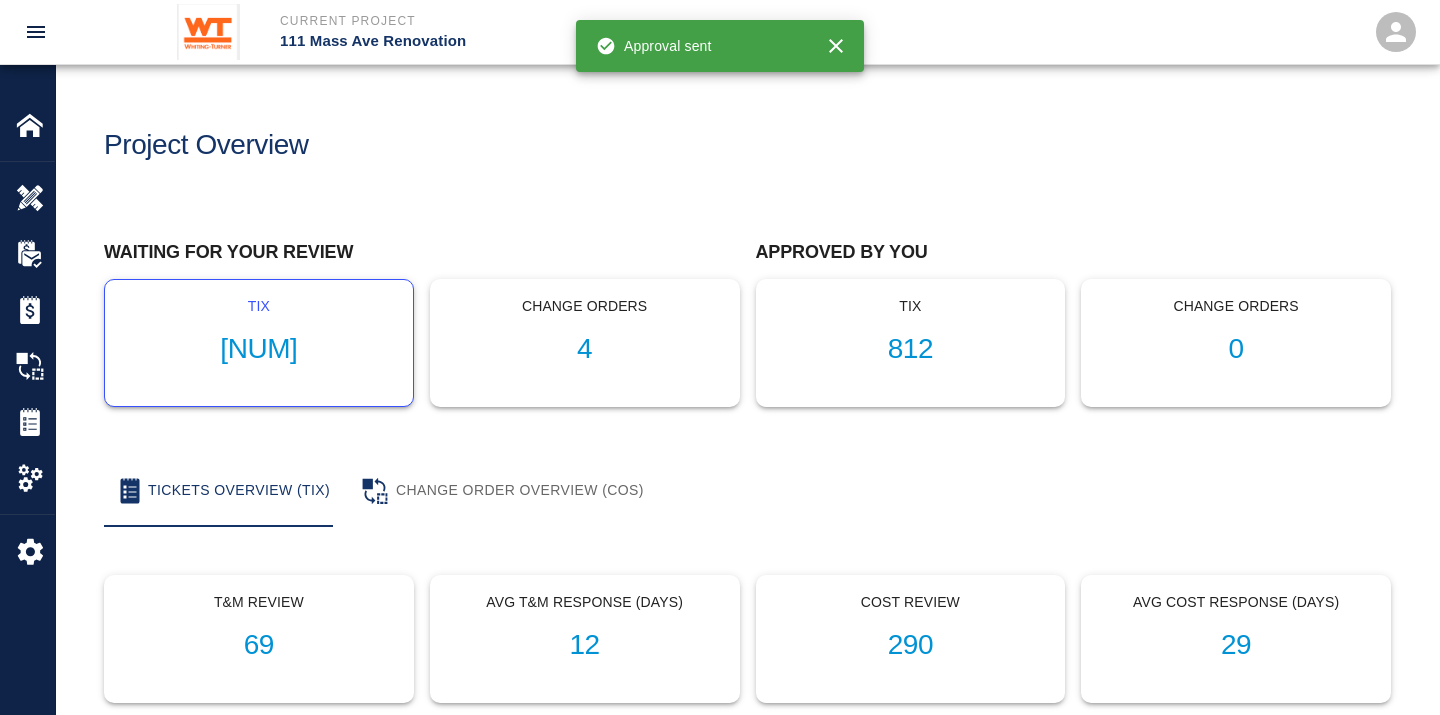 click on "[NUM]" at bounding box center [259, 349] 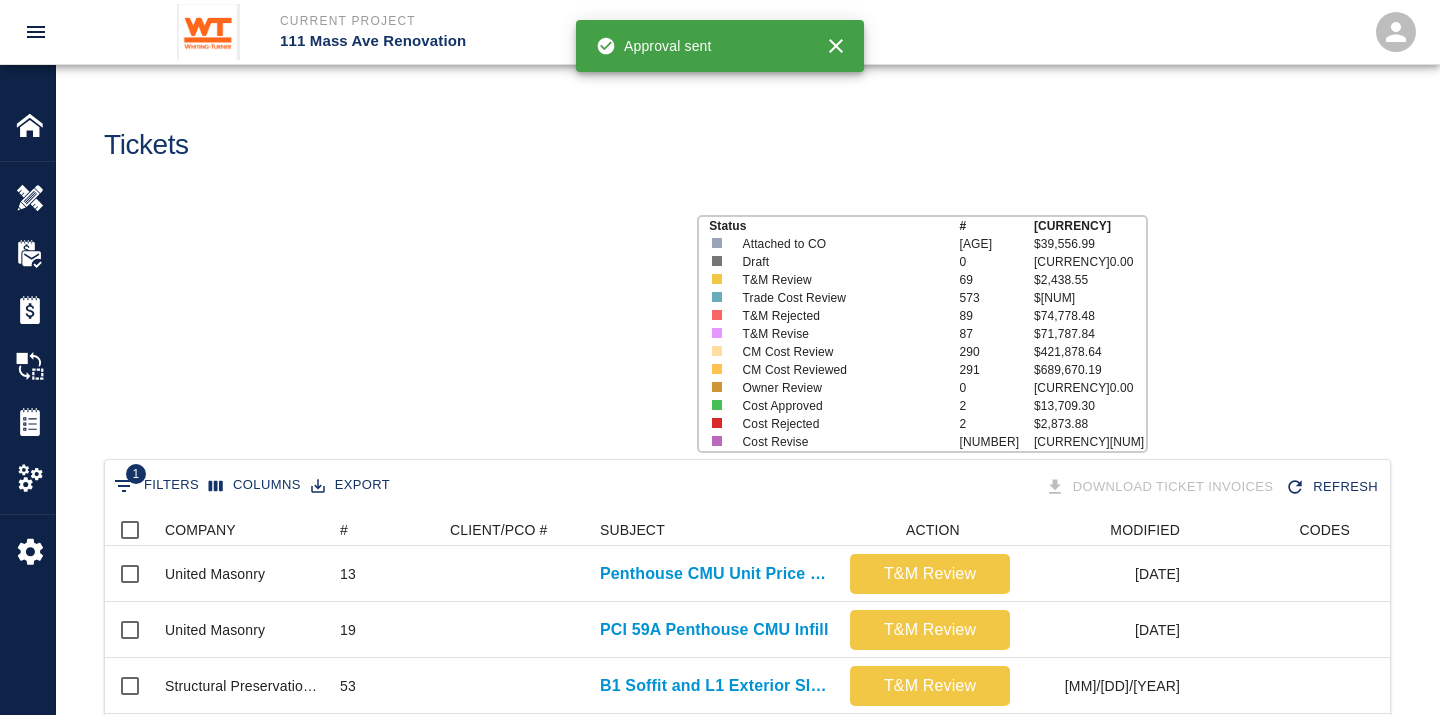 scroll, scrollTop: 17, scrollLeft: 17, axis: both 